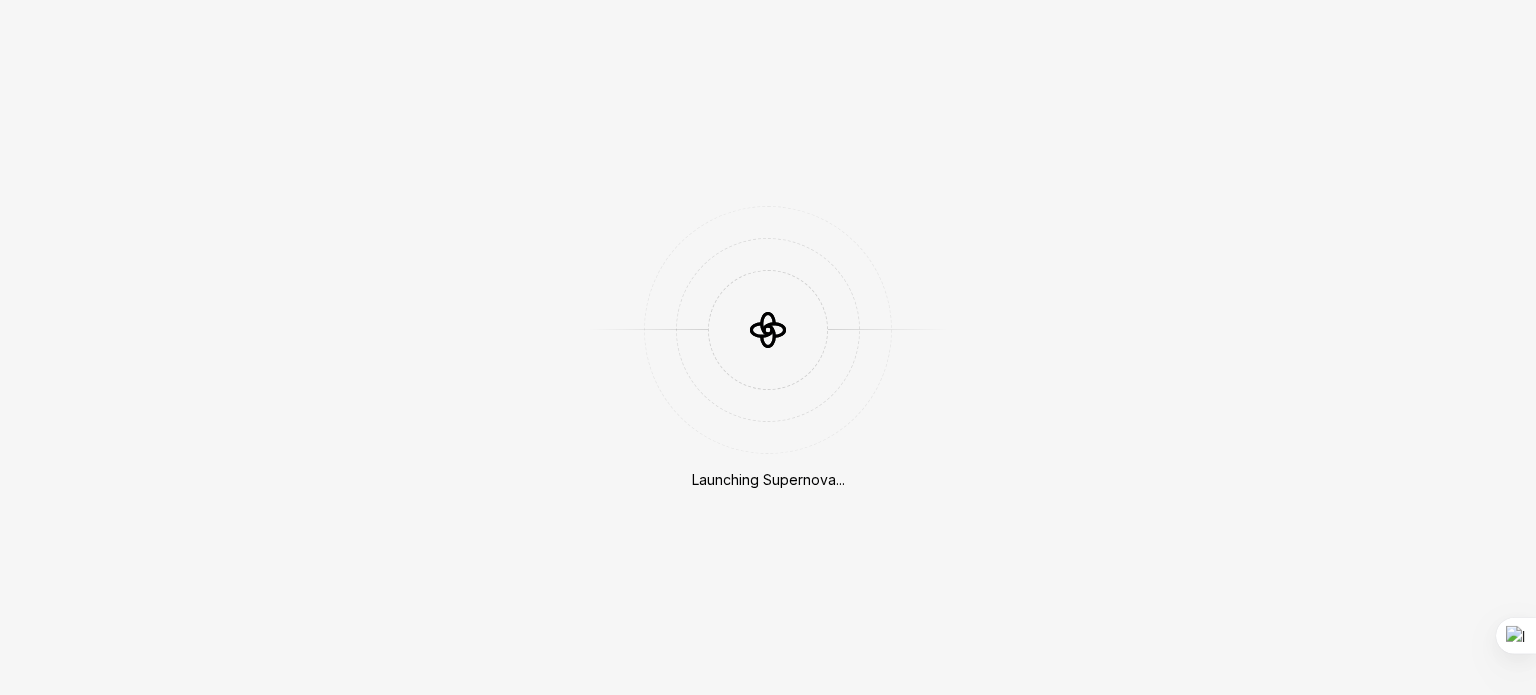 scroll, scrollTop: 0, scrollLeft: 0, axis: both 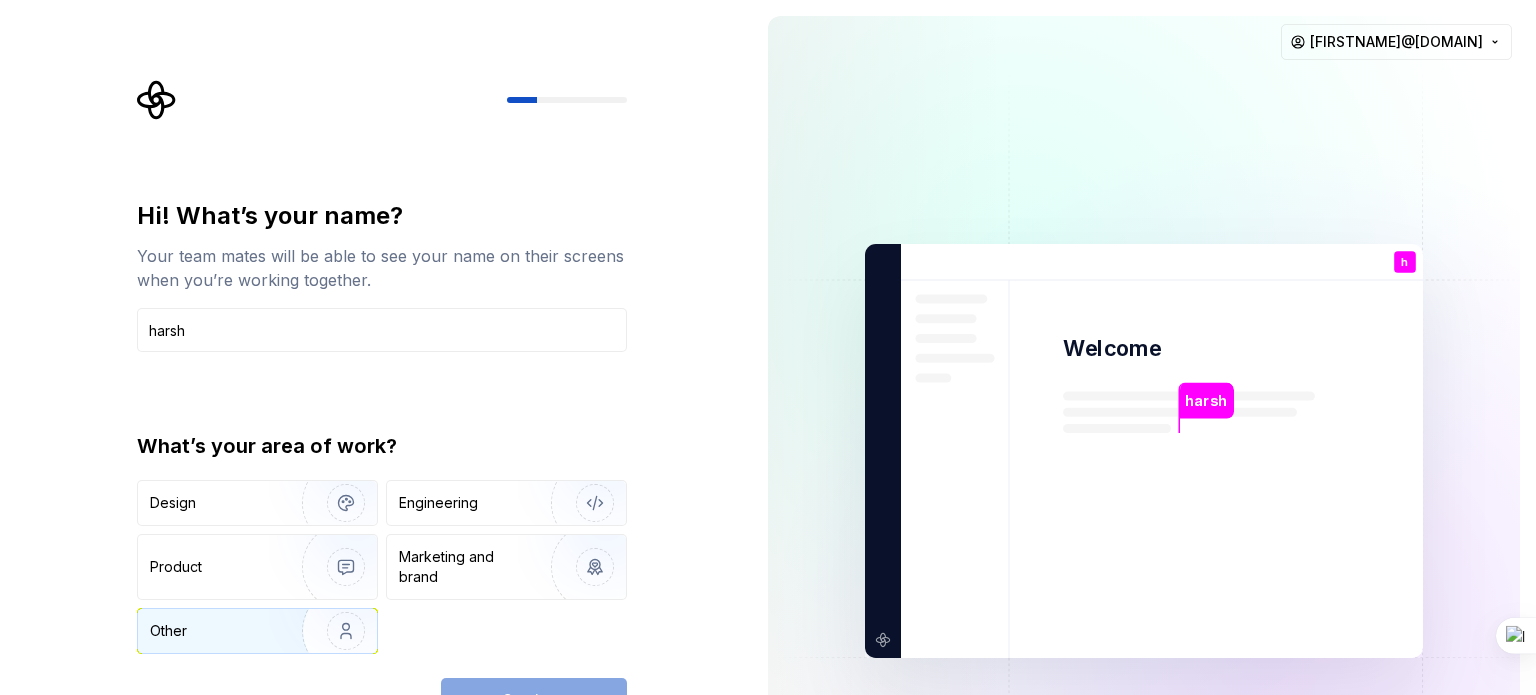 type on "harsh" 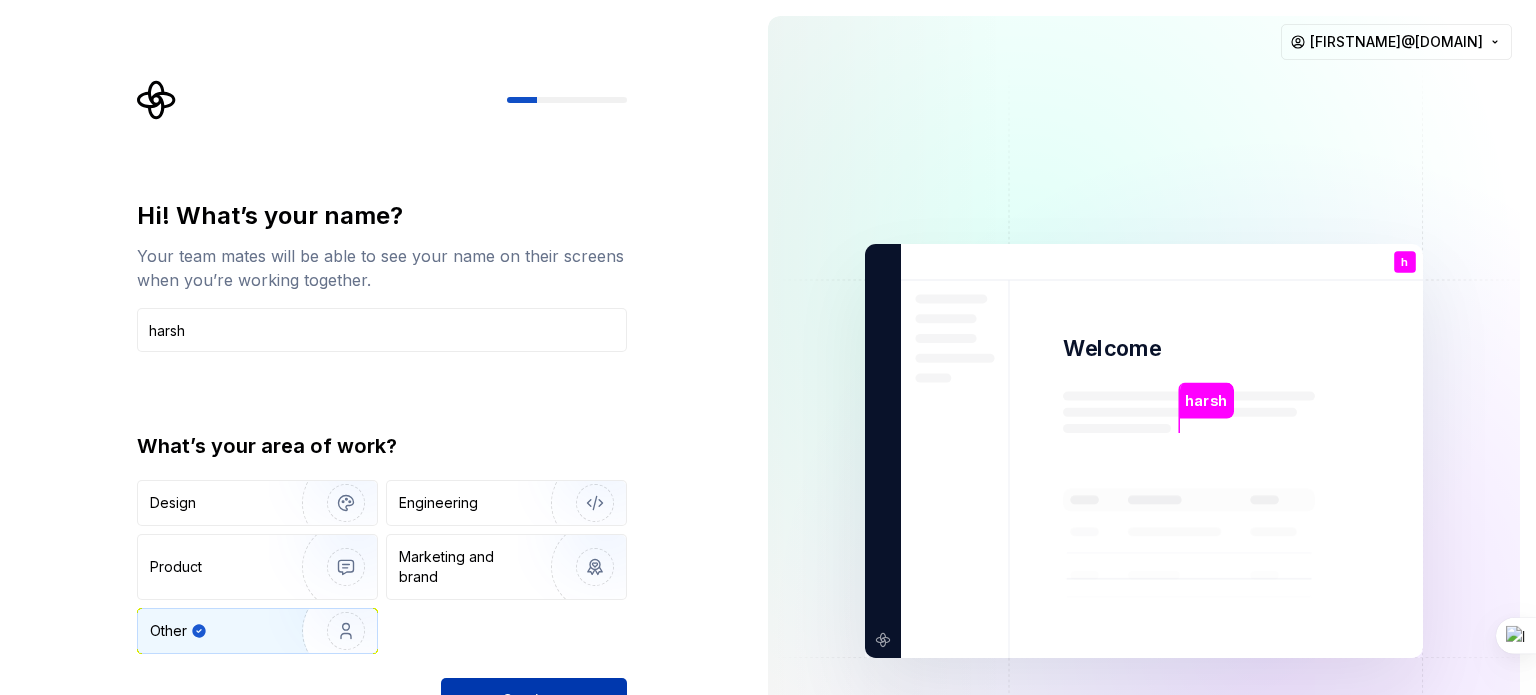 click on "Continue" at bounding box center [534, 700] 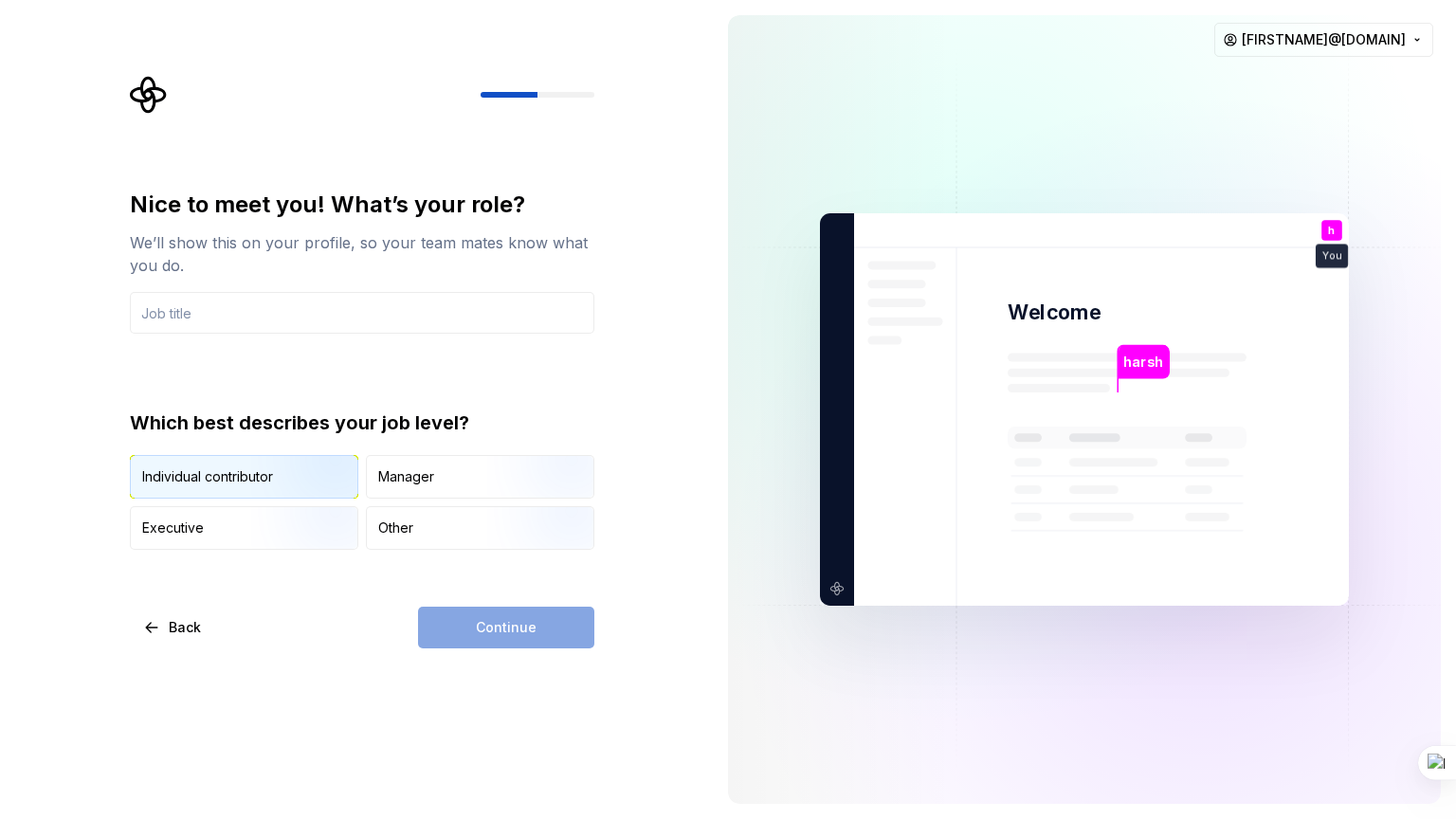 click at bounding box center (312, 500) 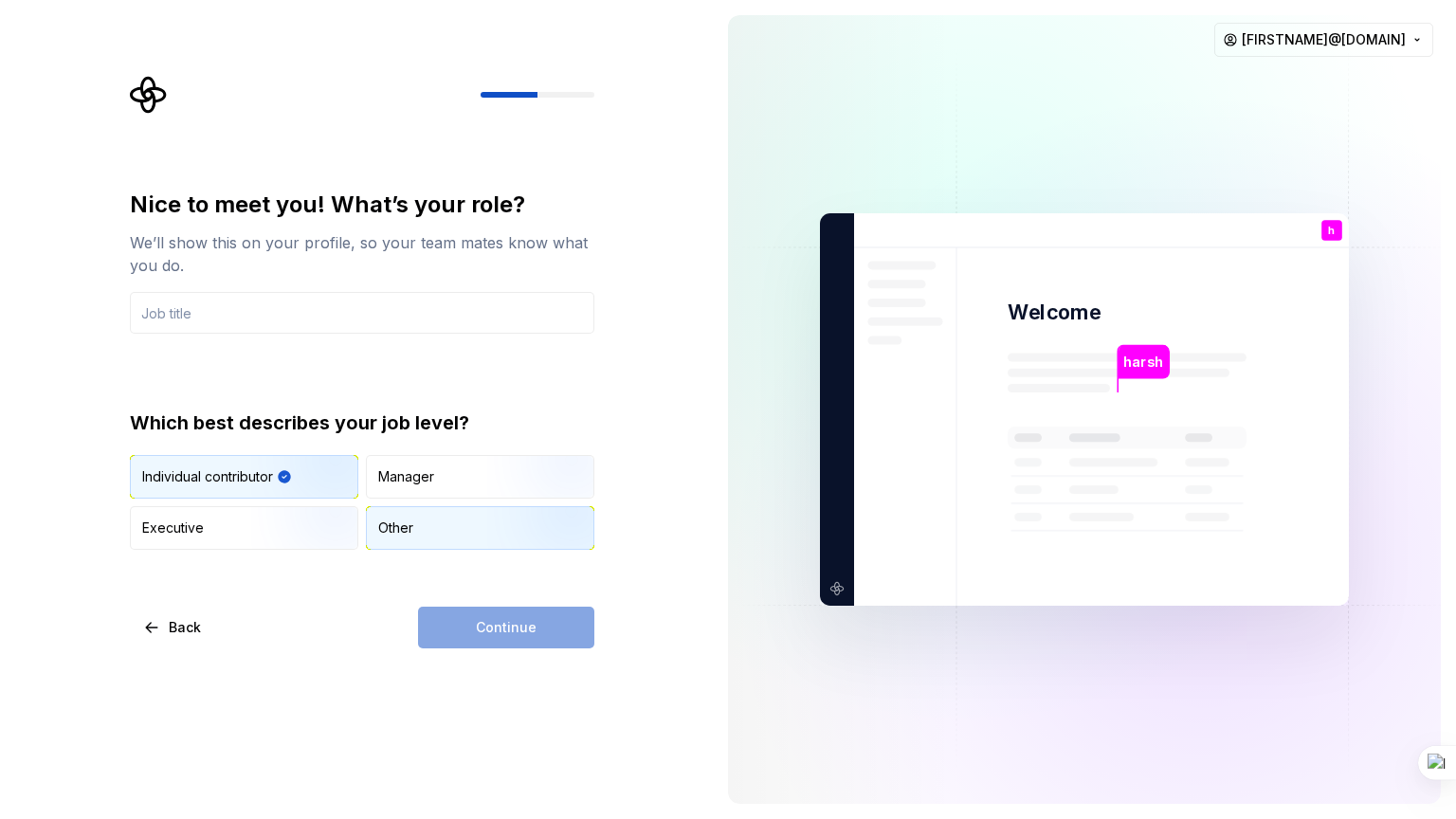 click on "Other" at bounding box center [395, 528] 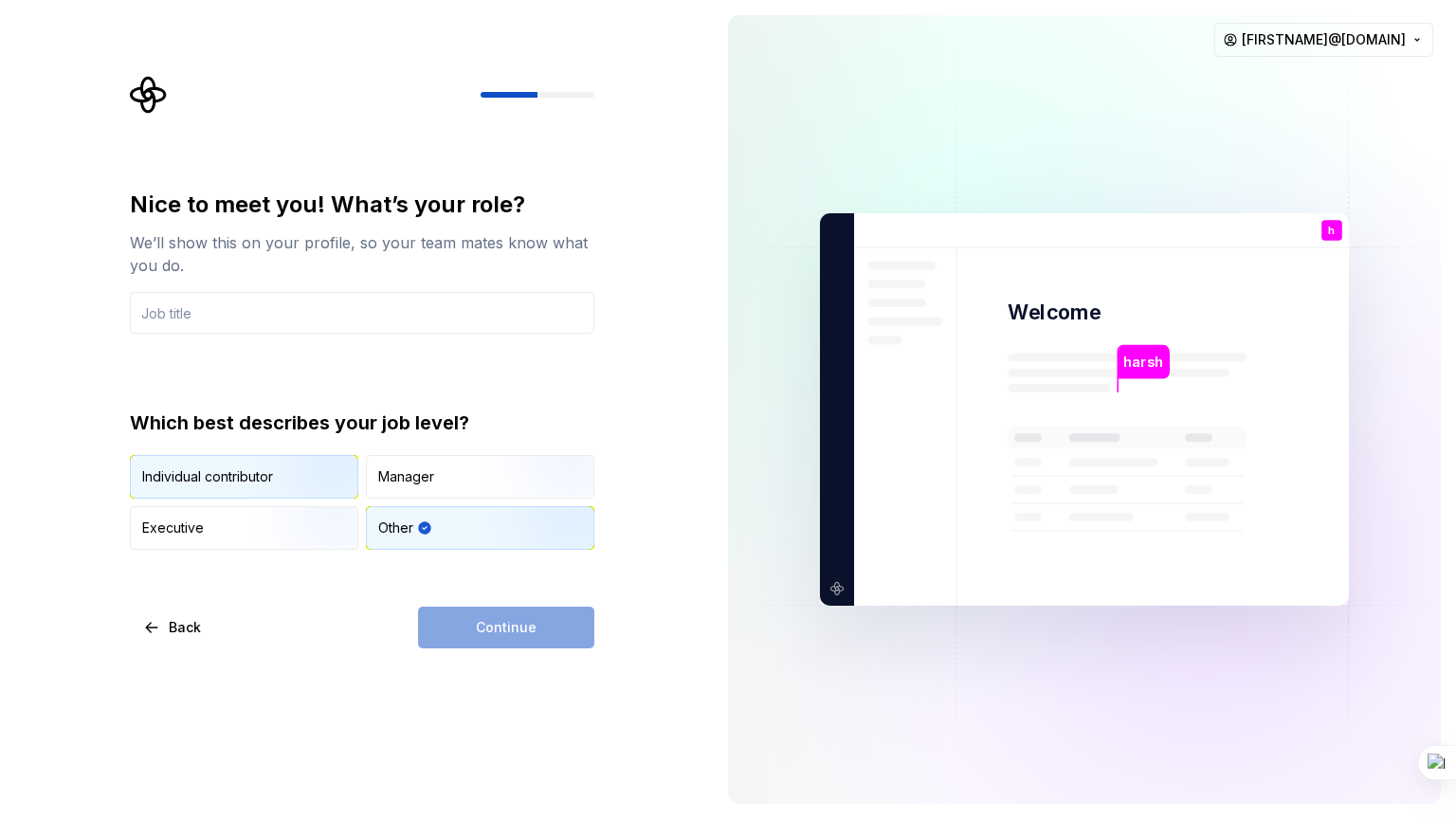 click at bounding box center (312, 500) 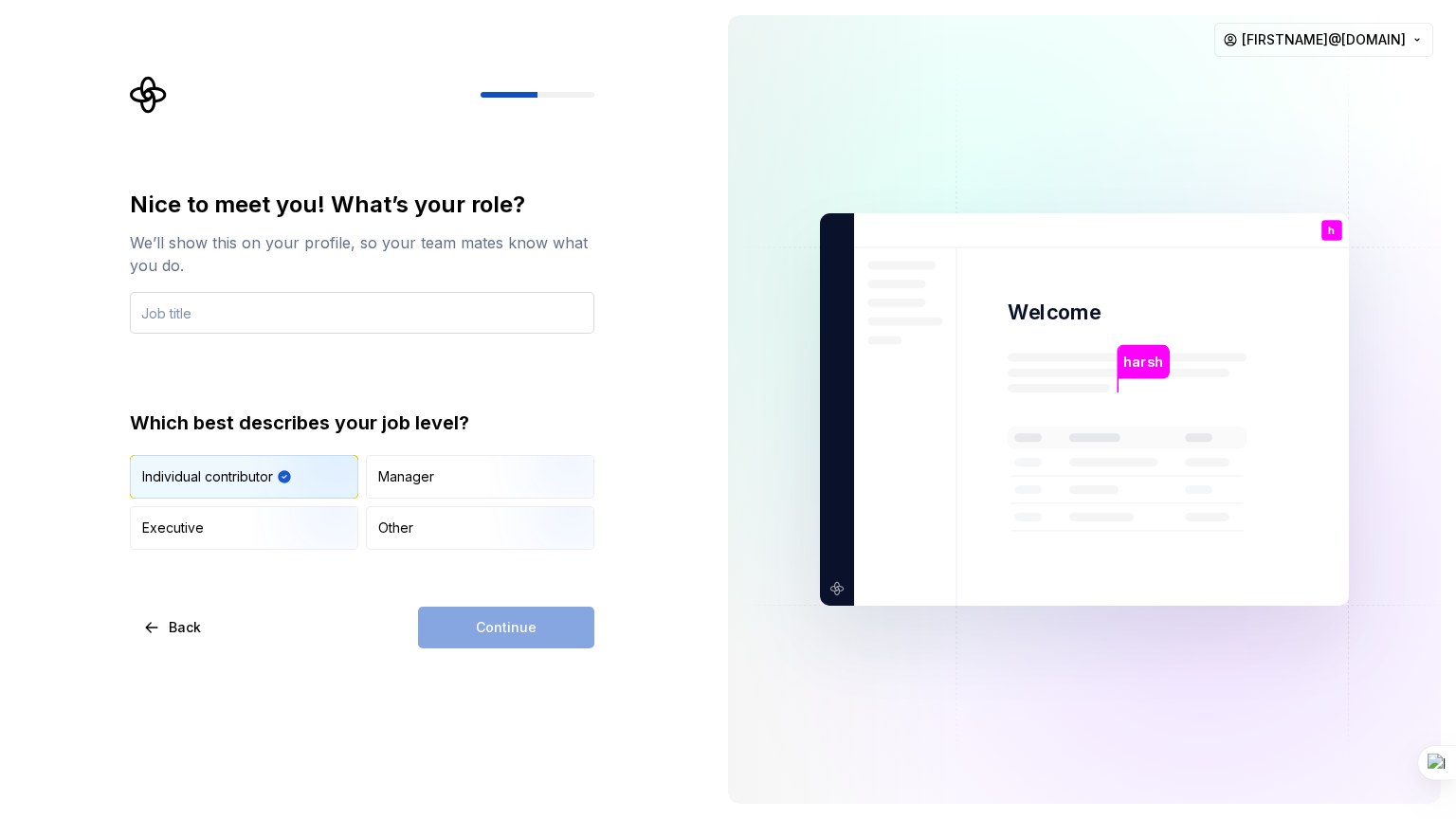 click at bounding box center (362, 313) 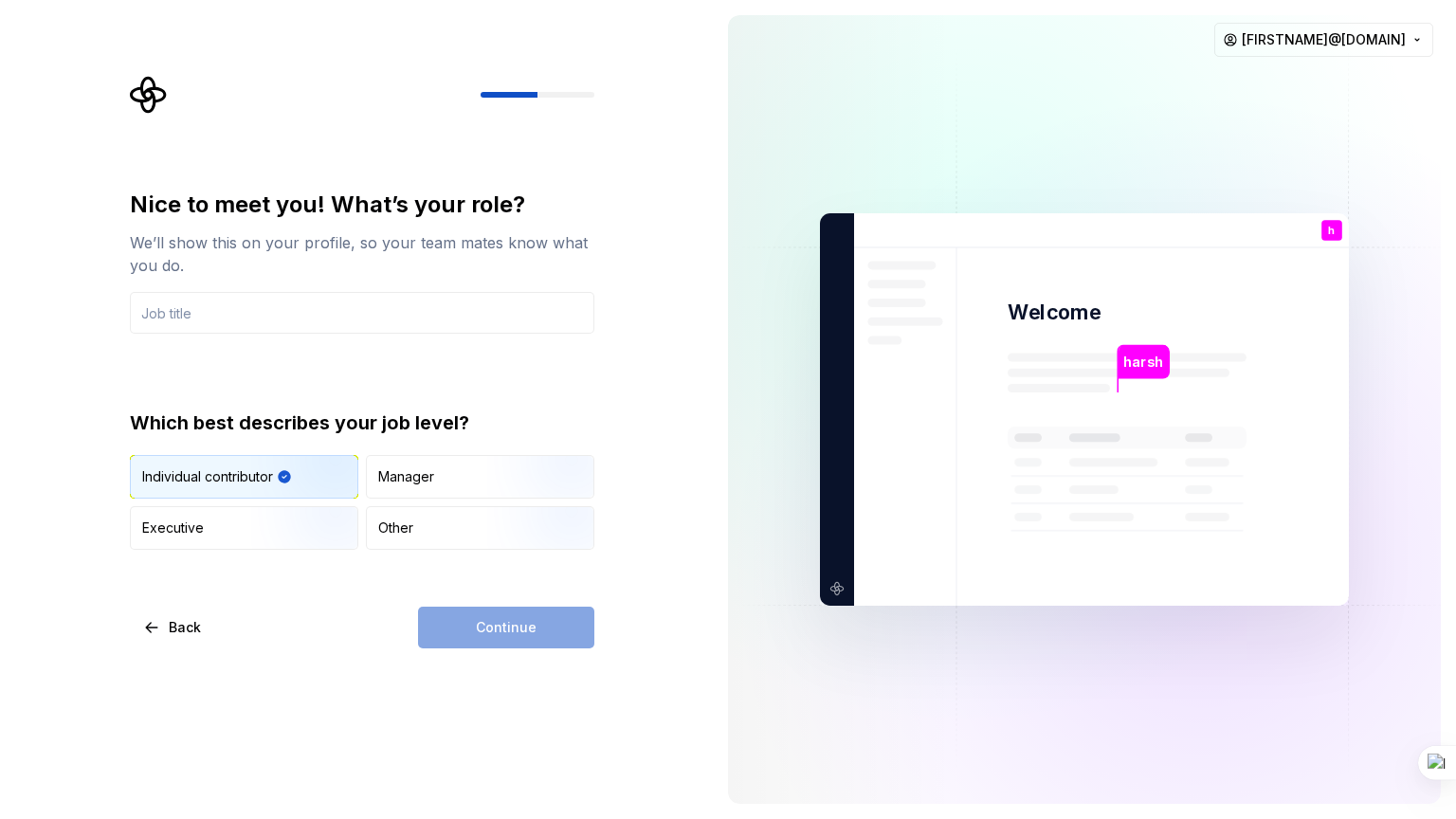 click at bounding box center [312, 500] 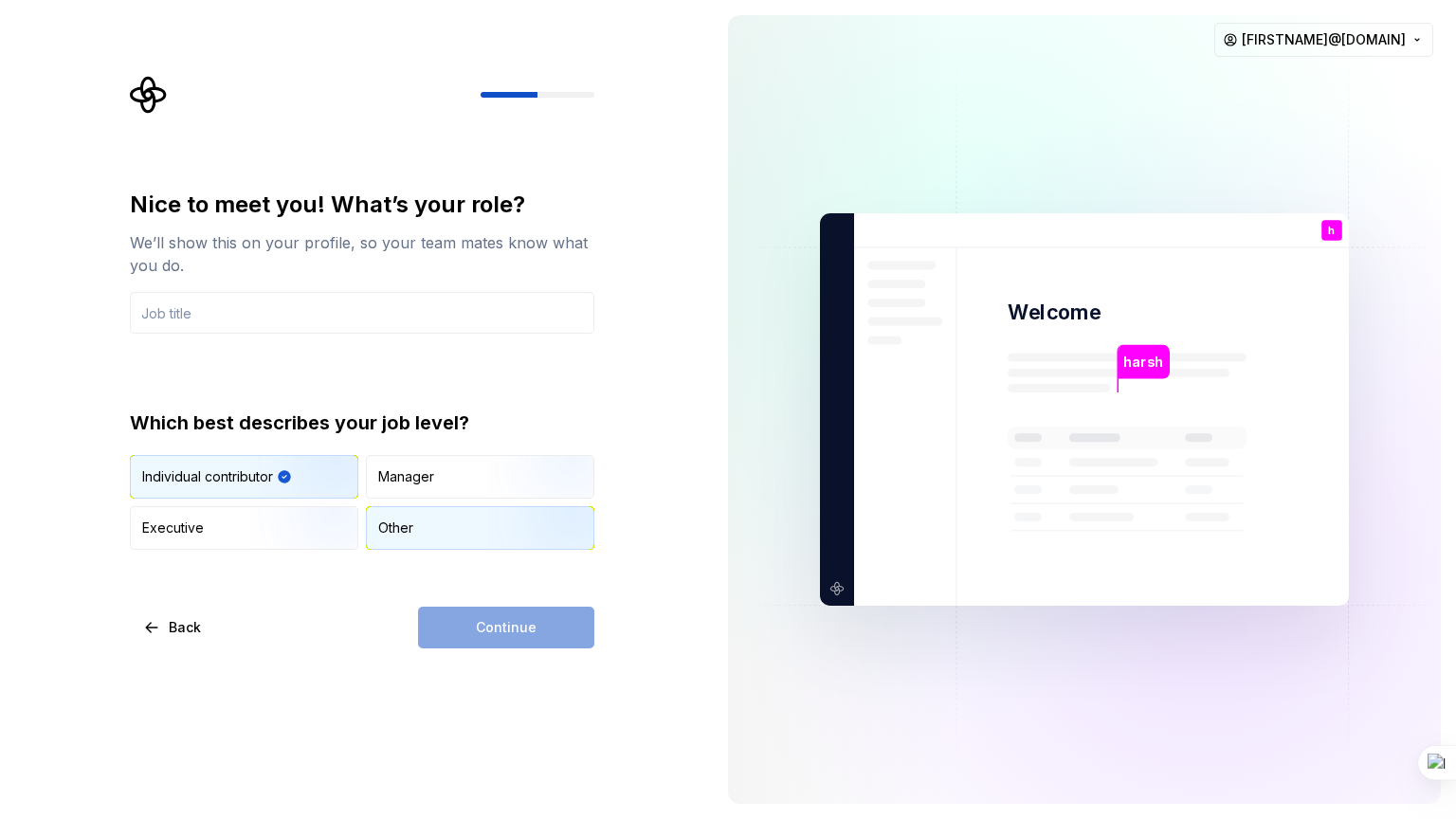 click on "Other" at bounding box center (480, 528) 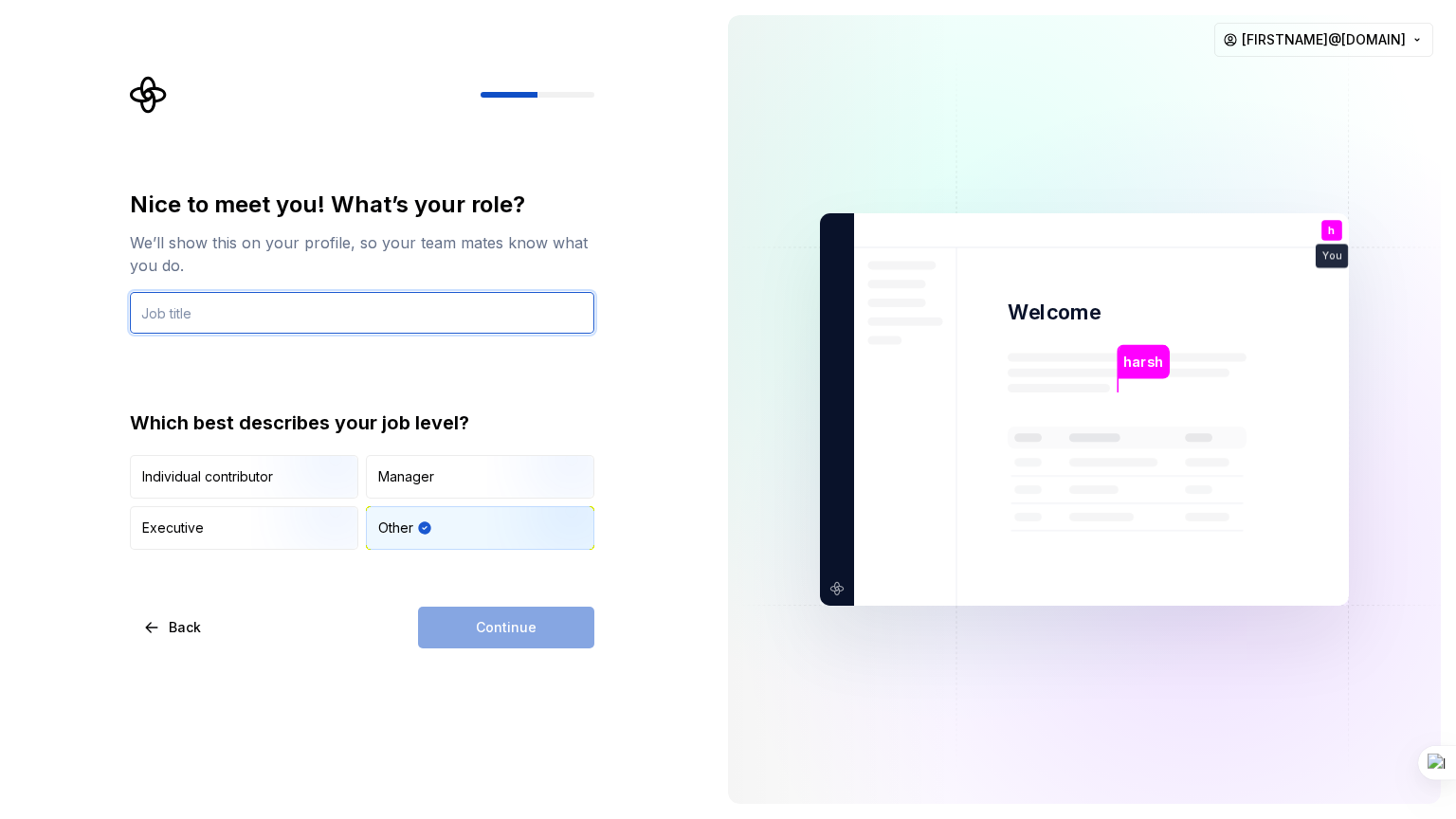 click at bounding box center (362, 313) 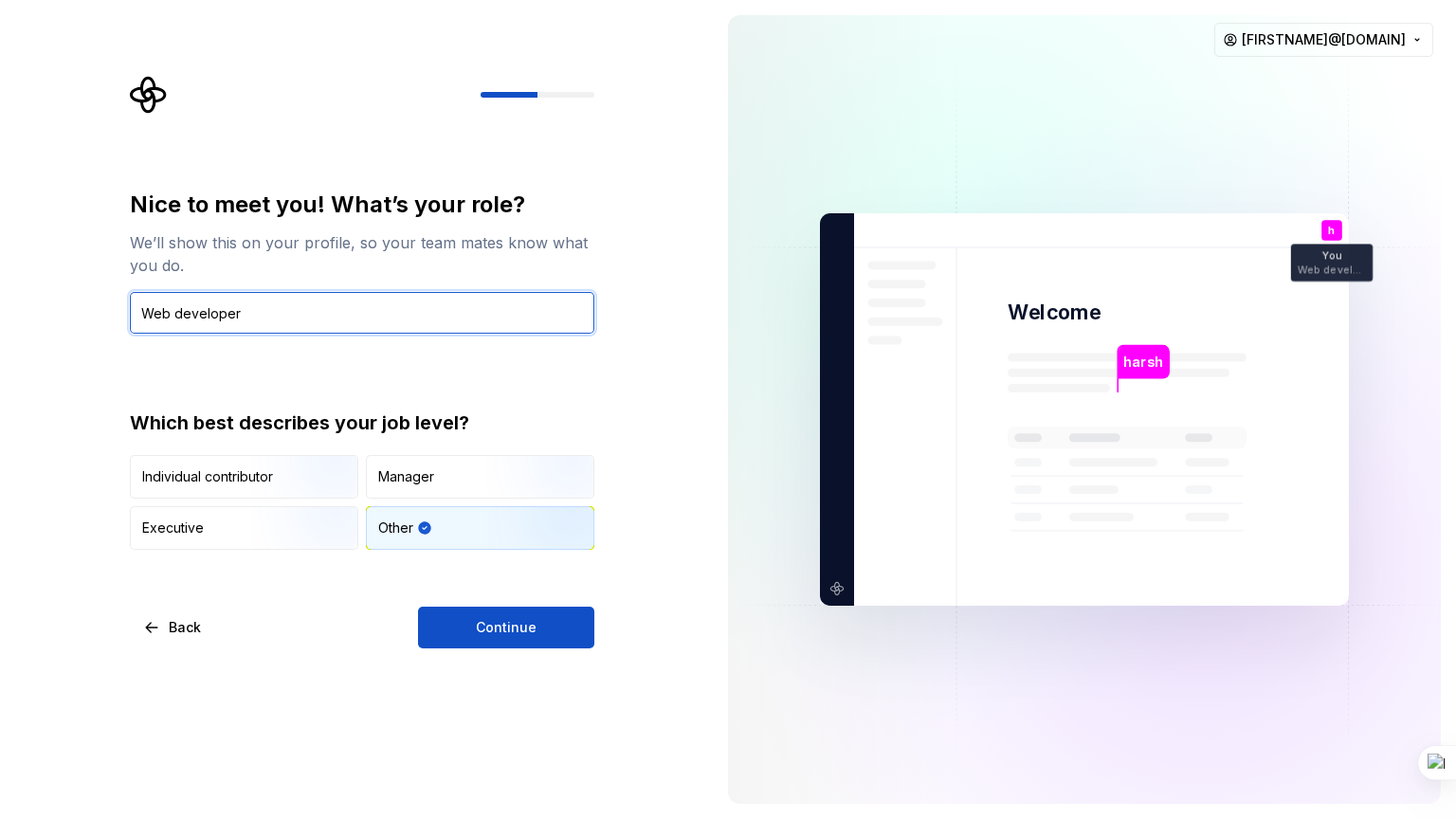type on "Web developer" 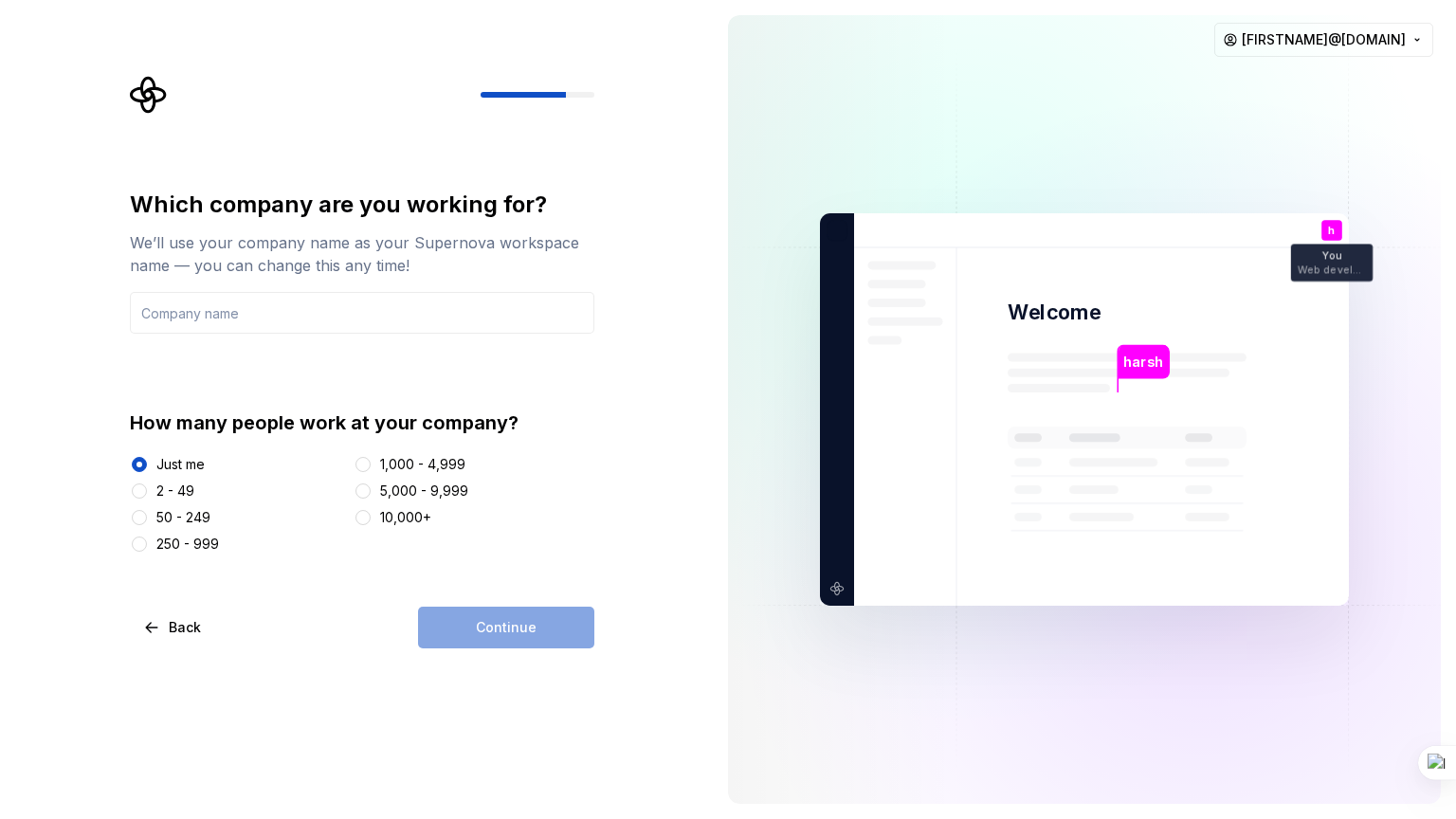 click on "Continue" at bounding box center (506, 628) 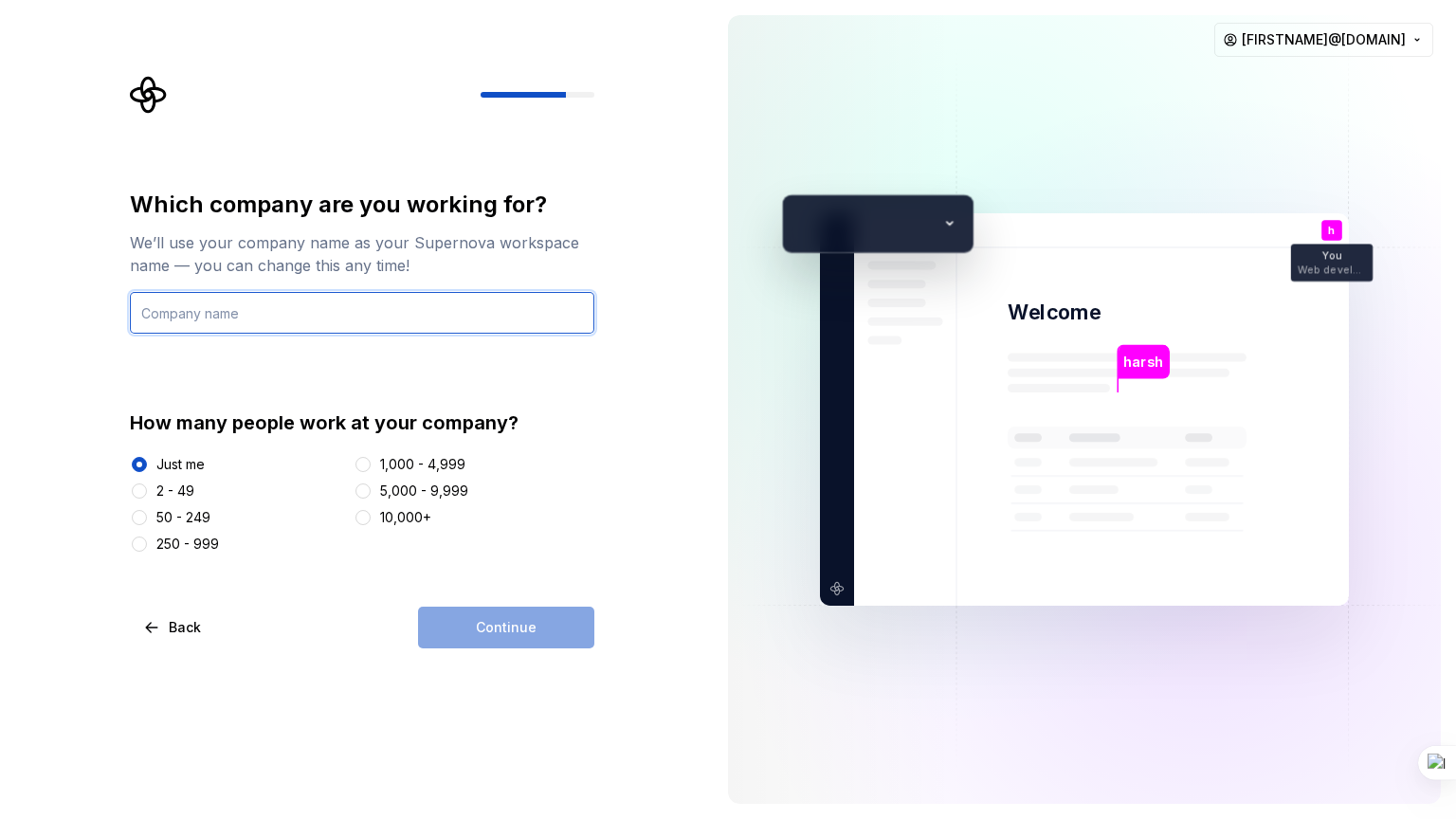 click at bounding box center (362, 313) 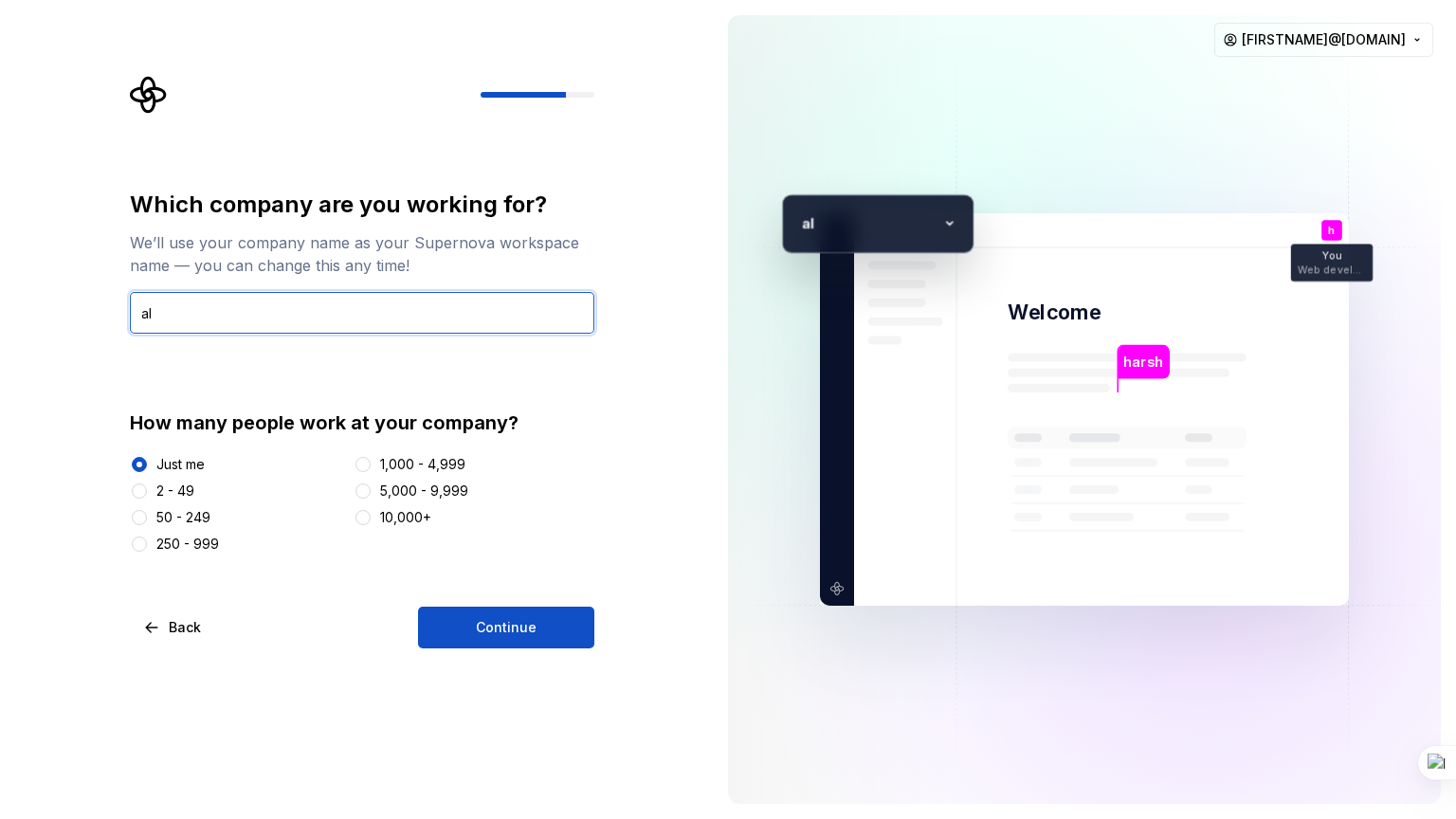 type on "a" 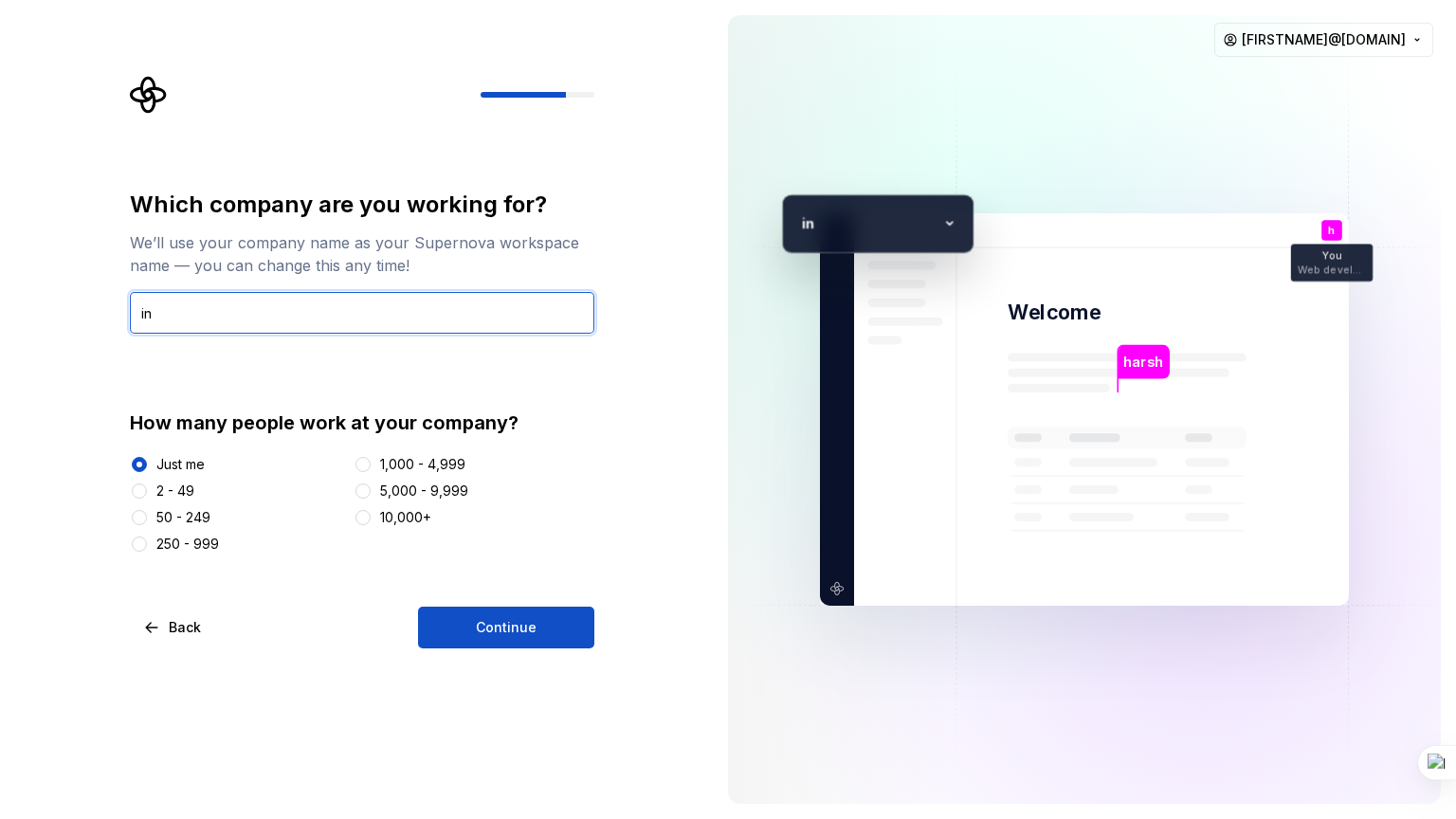 type on "i" 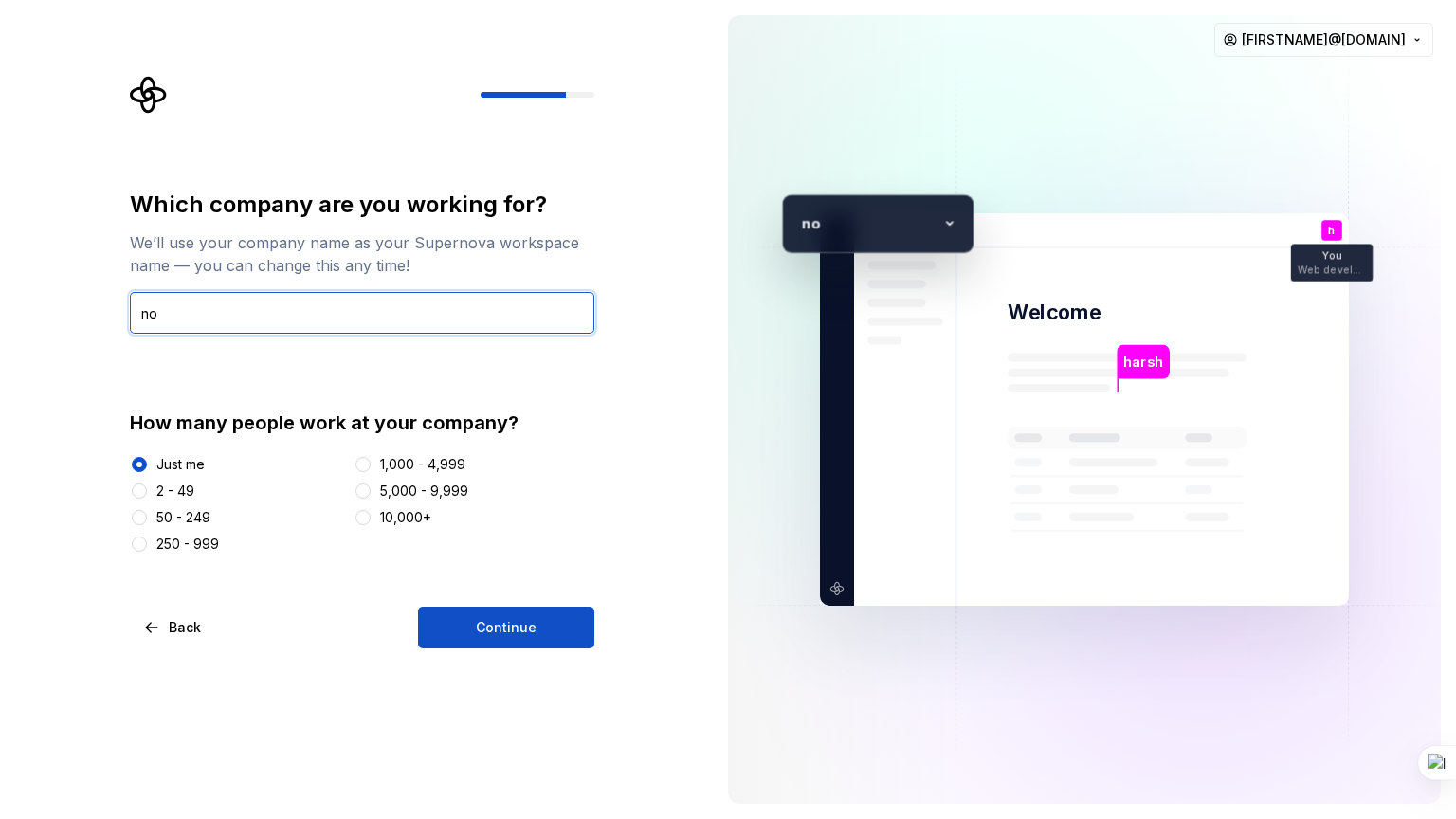 type on "n" 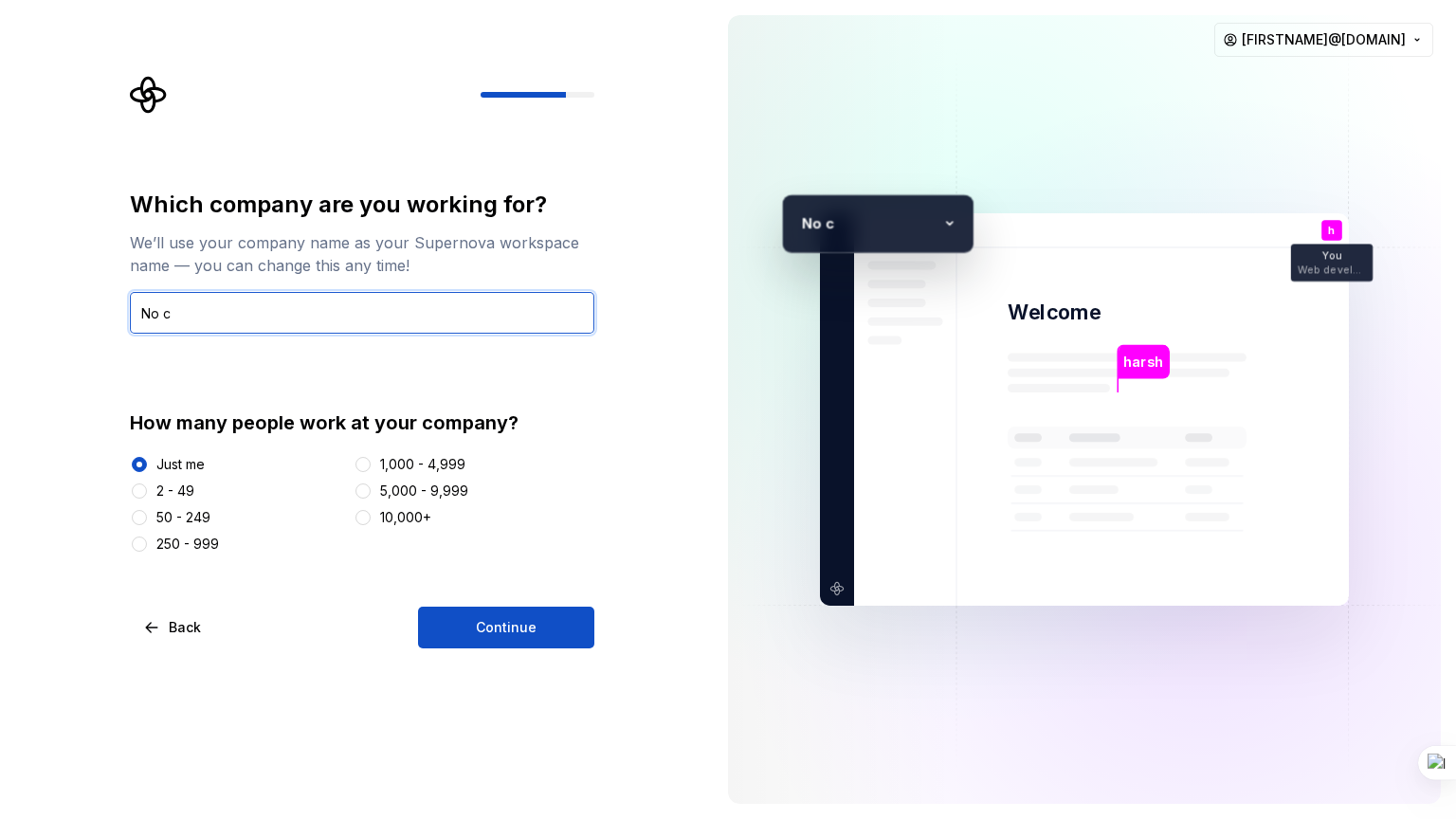 type on "No" 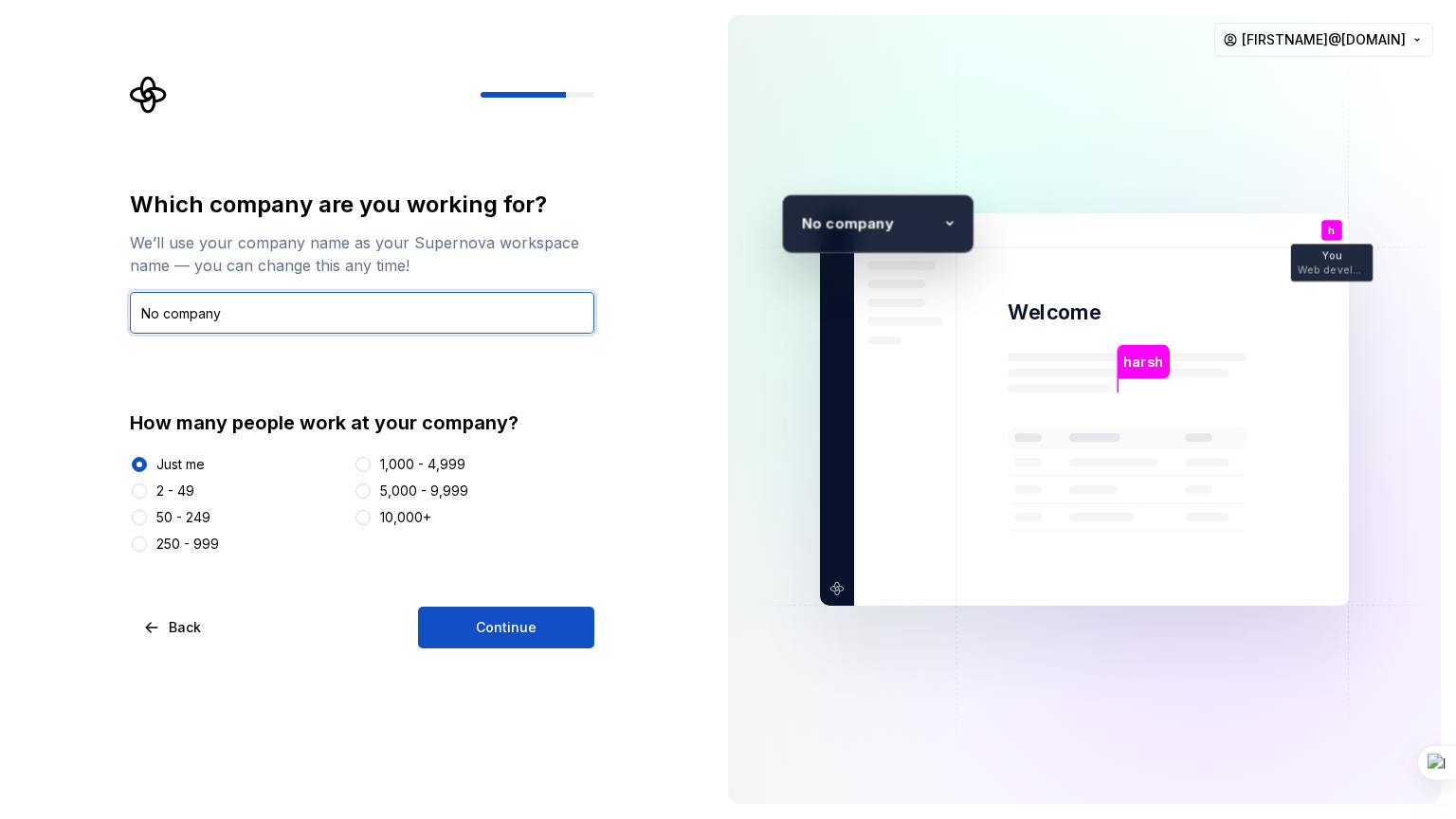 type on "No company" 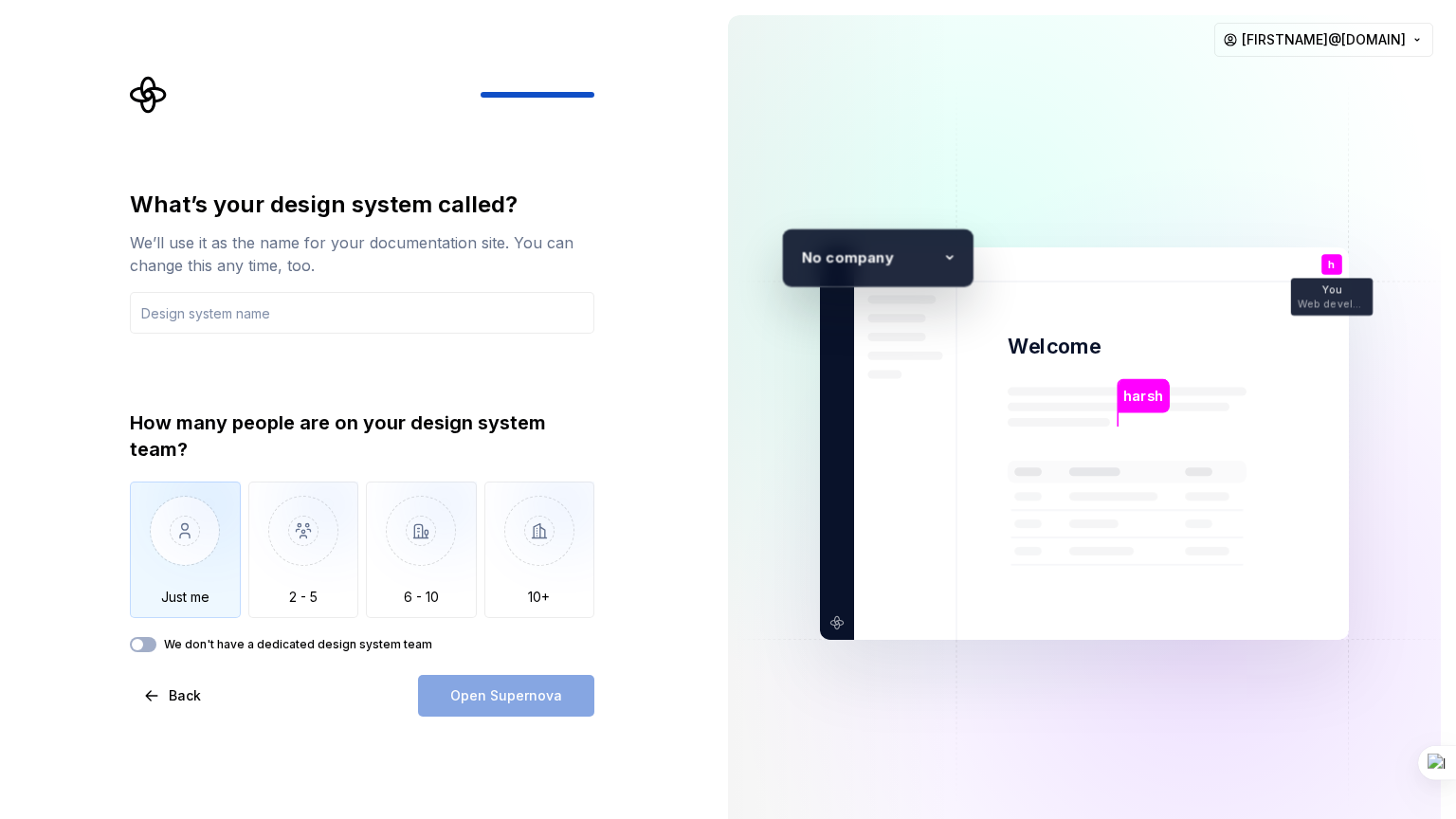 click at bounding box center (185, 545) 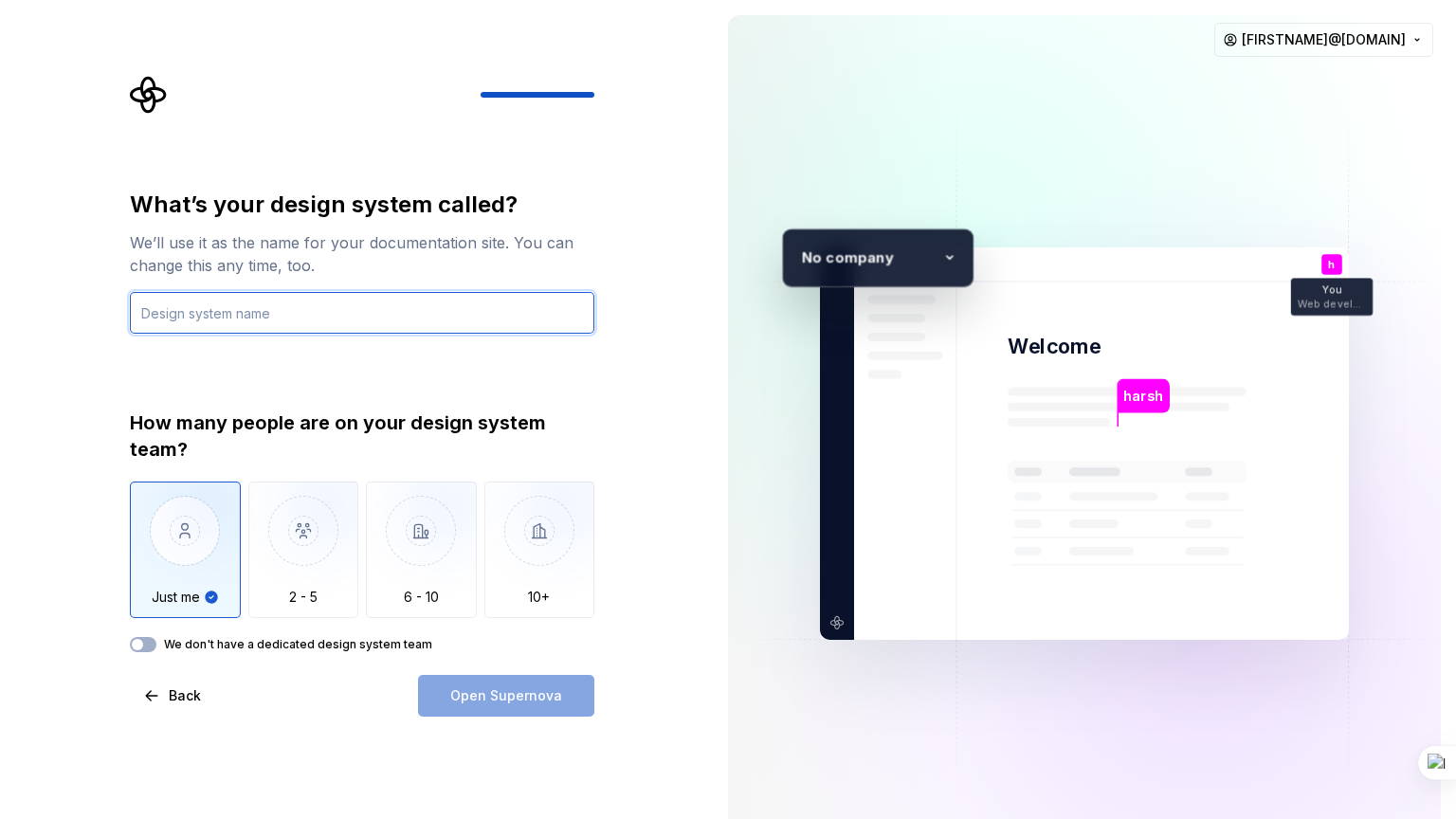 click at bounding box center [362, 313] 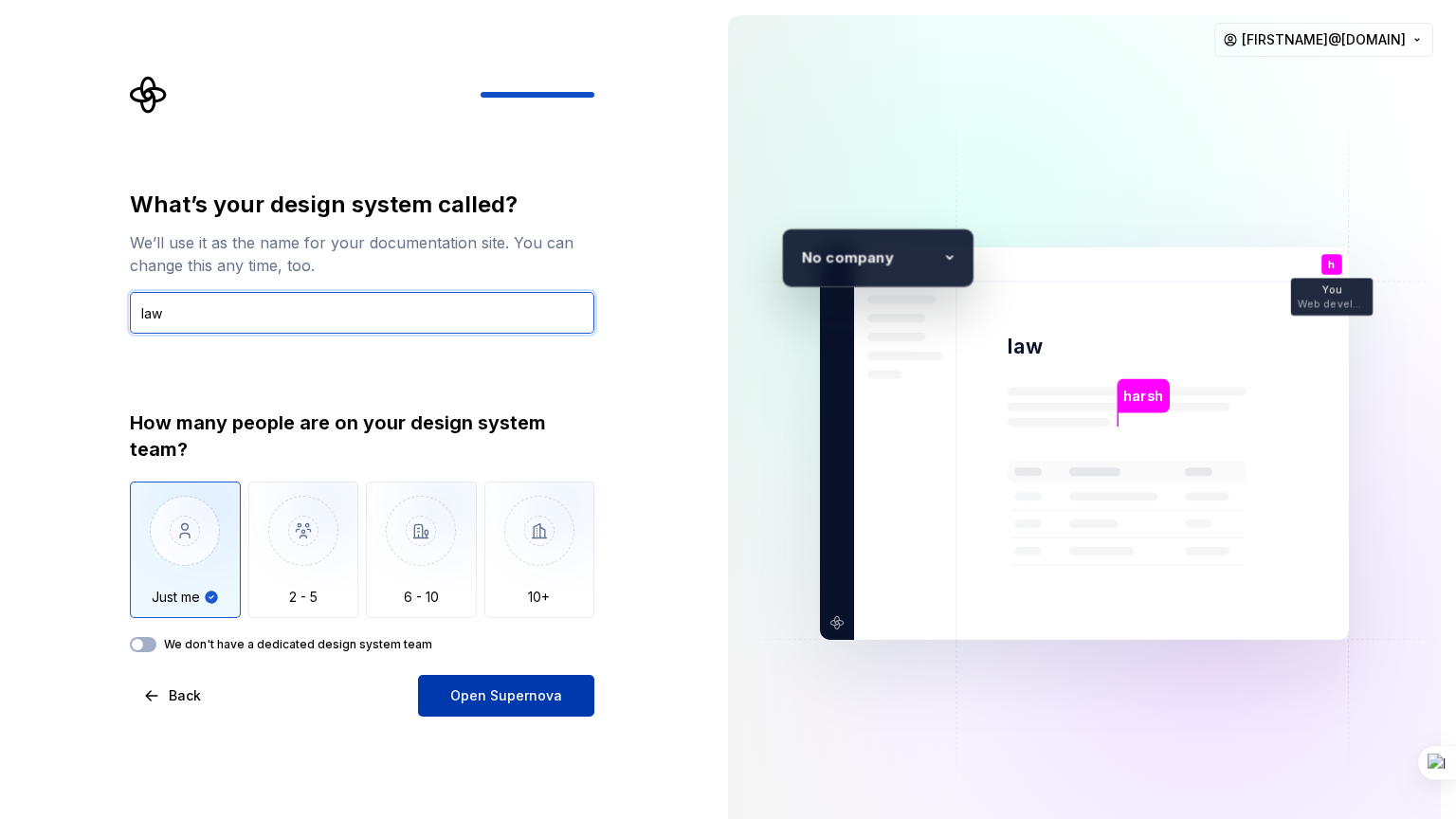 type on "law" 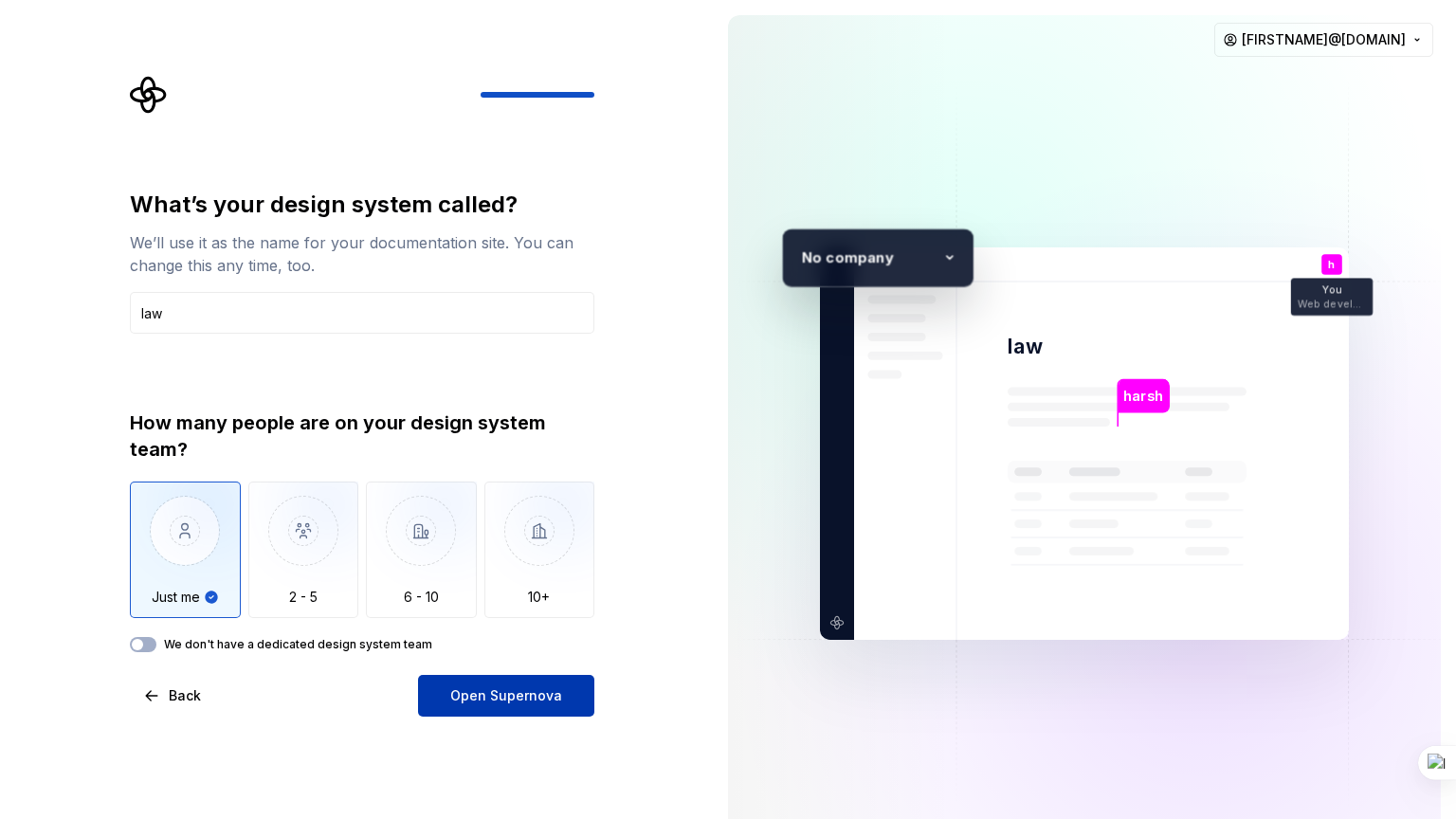 click on "Open Supernova" at bounding box center (506, 696) 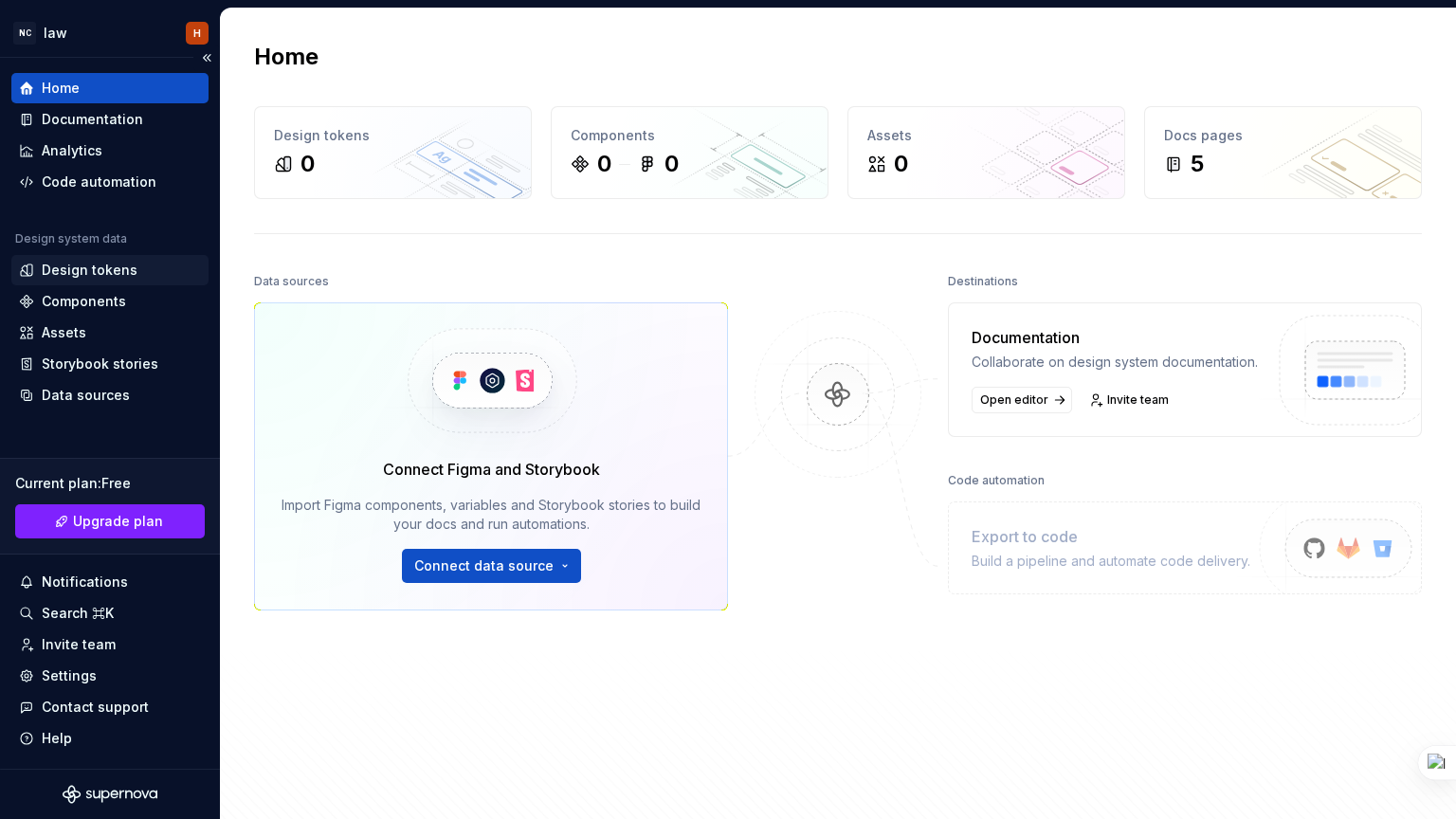 click on "Design tokens" at bounding box center (110, 270) 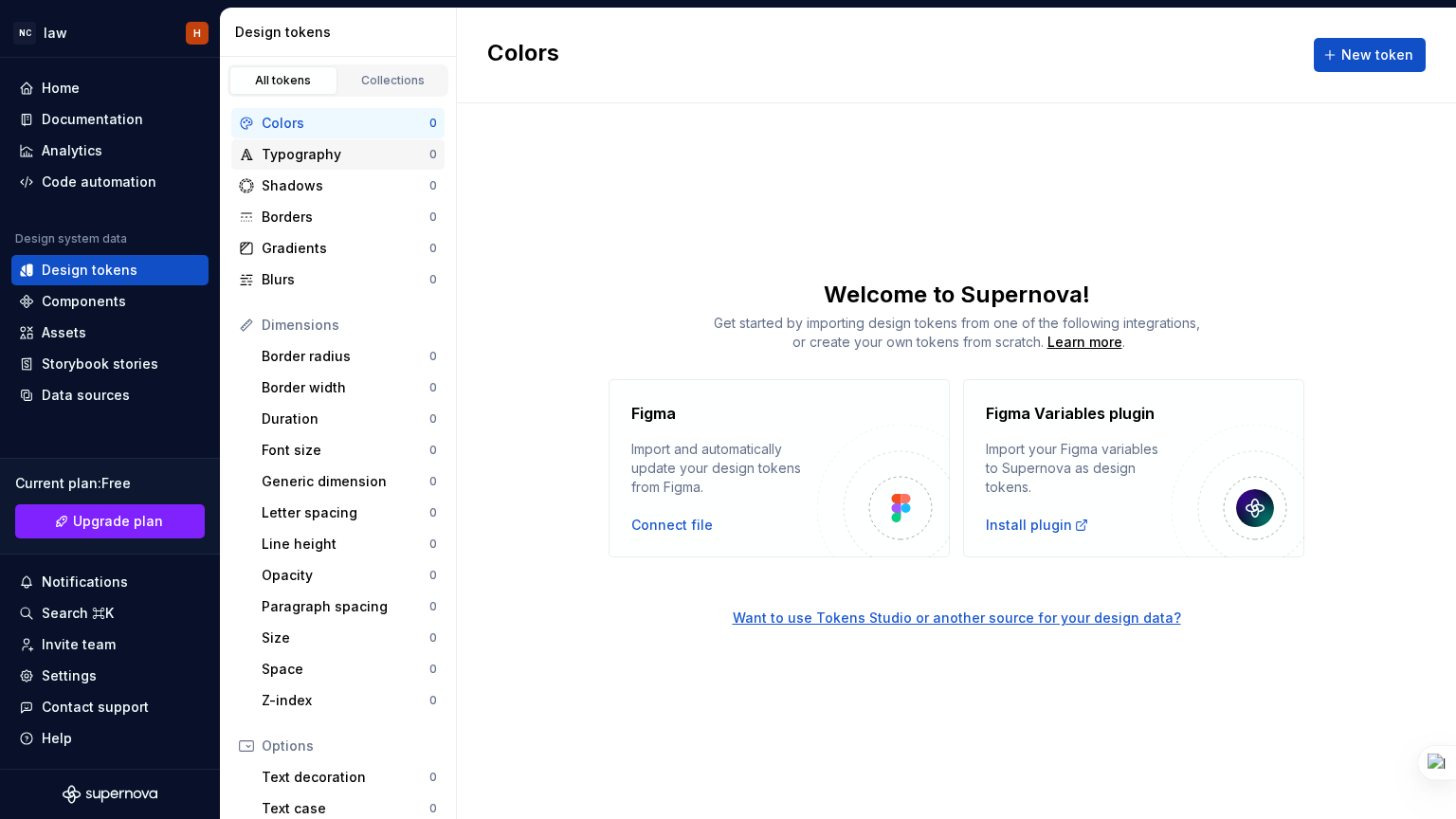 click on "Typography" at bounding box center [345, 155] 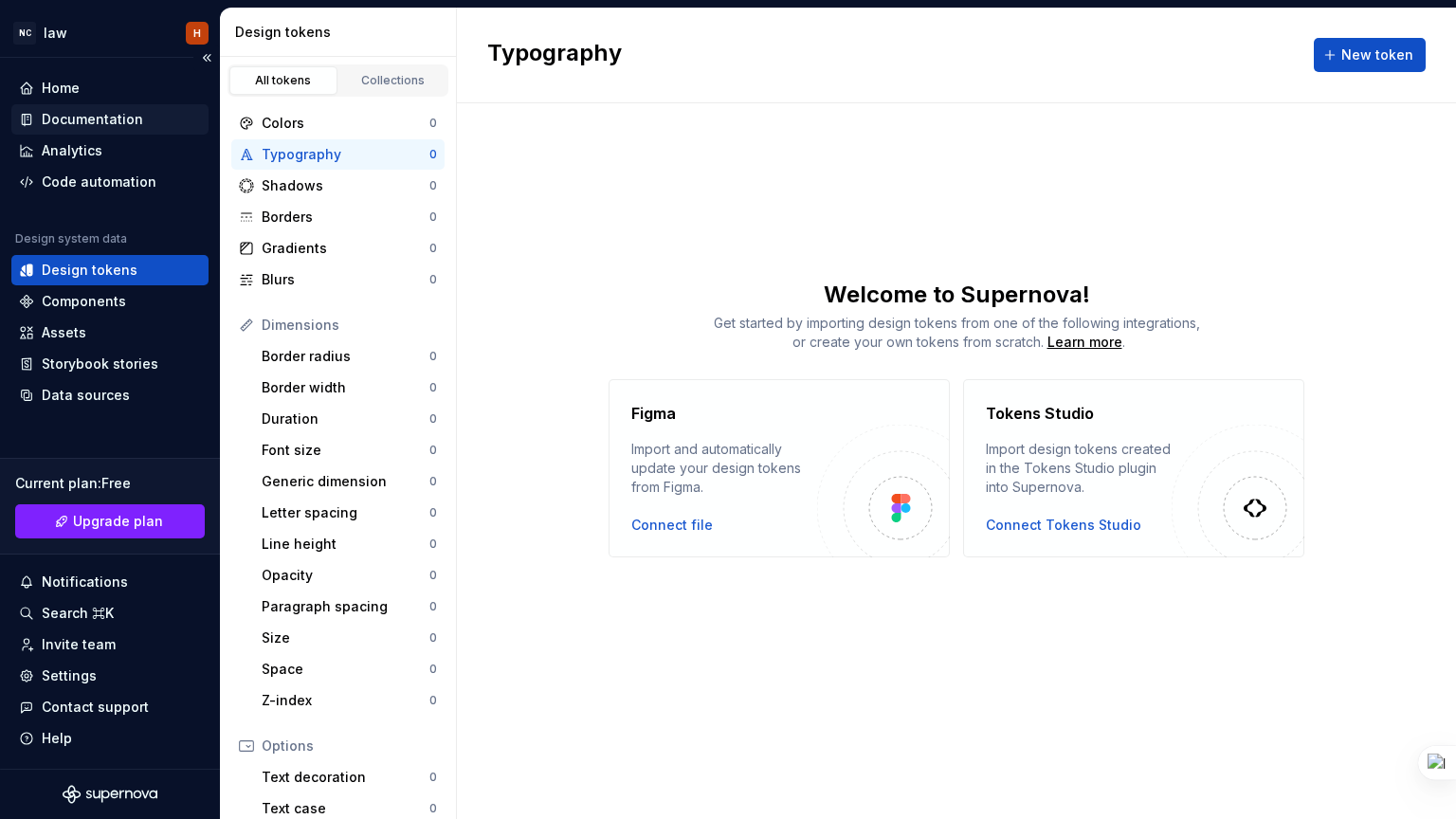 click on "Documentation" at bounding box center (92, 119) 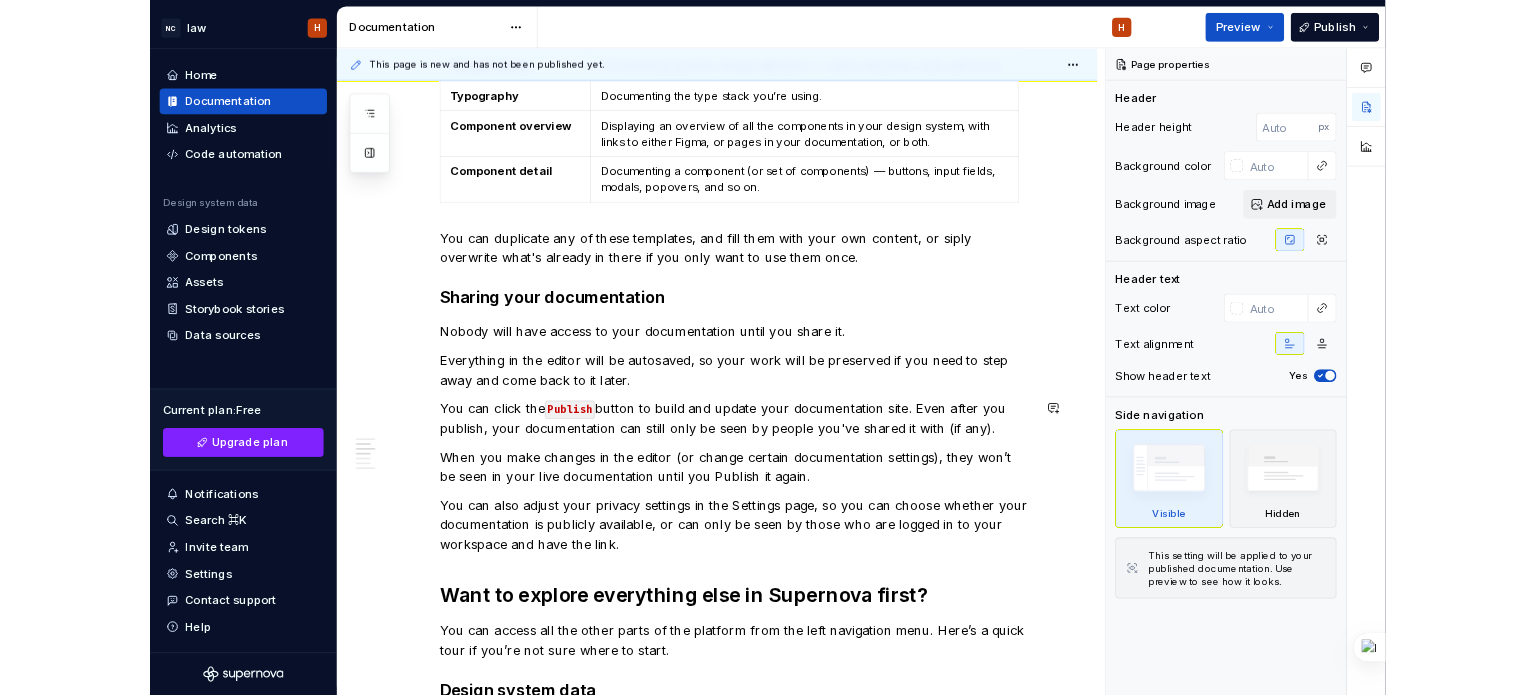 scroll, scrollTop: 0, scrollLeft: 0, axis: both 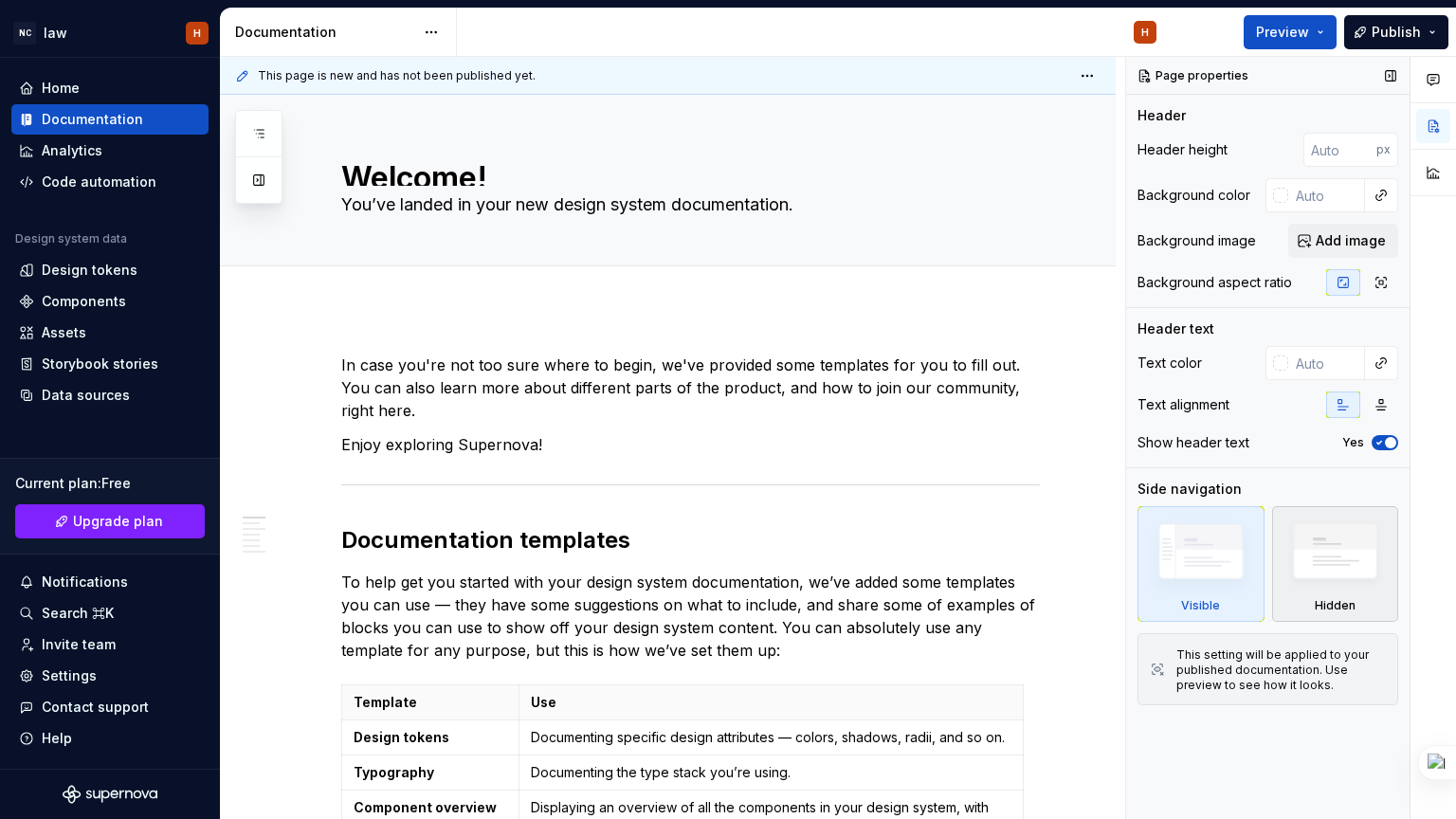 click on "Hidden" at bounding box center [1336, 564] 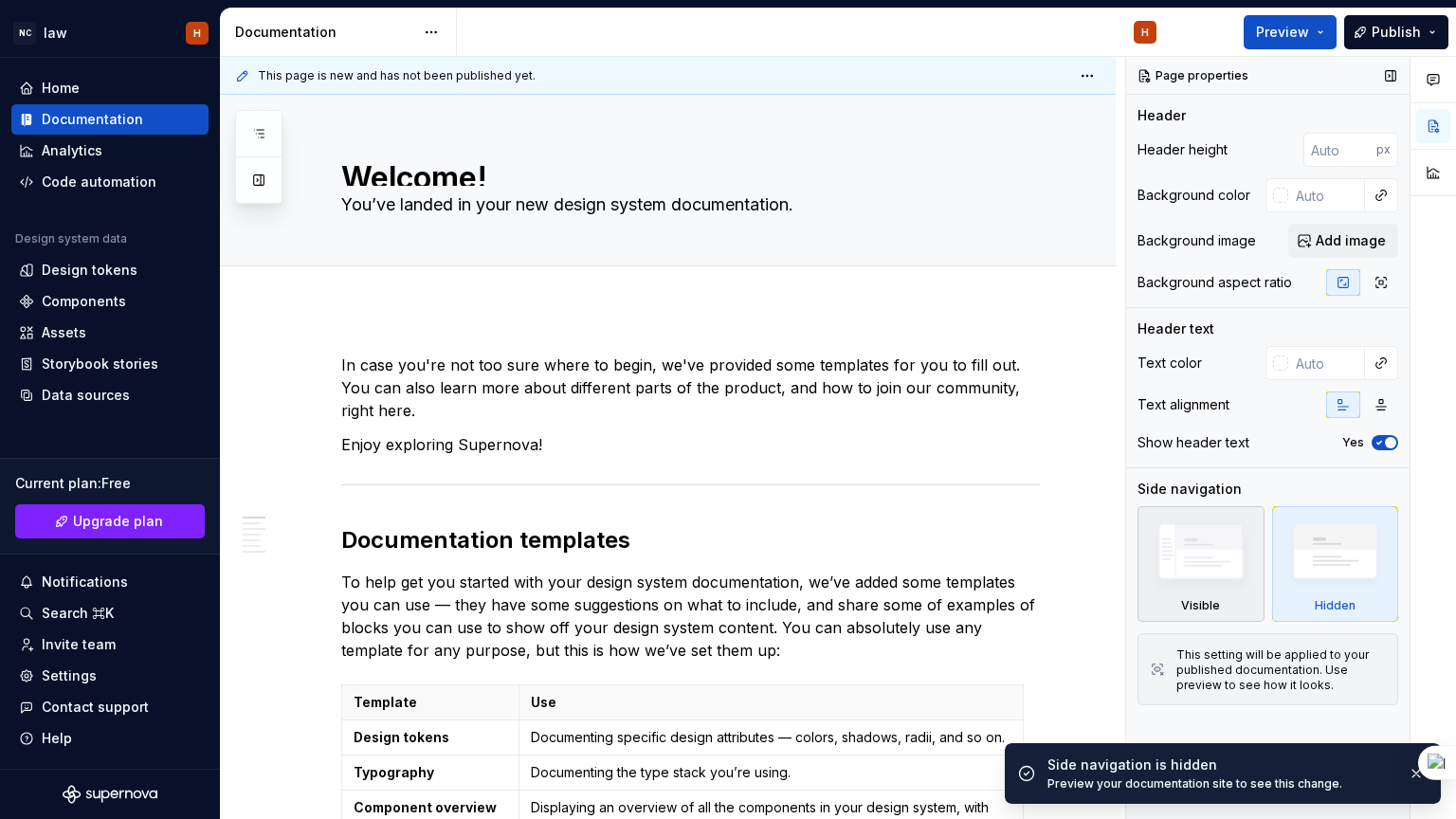 click at bounding box center (1201, 555) 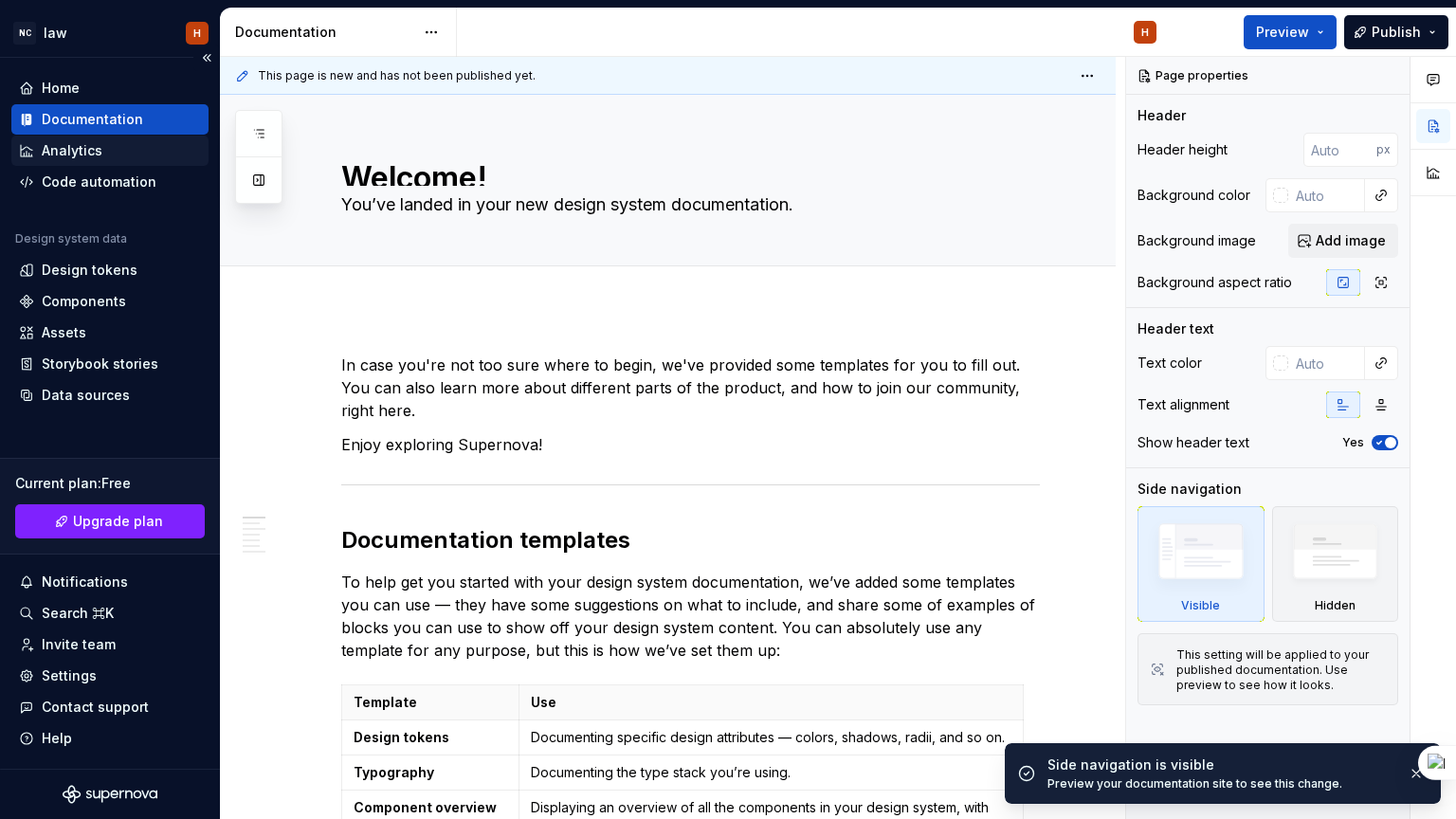 type on "*" 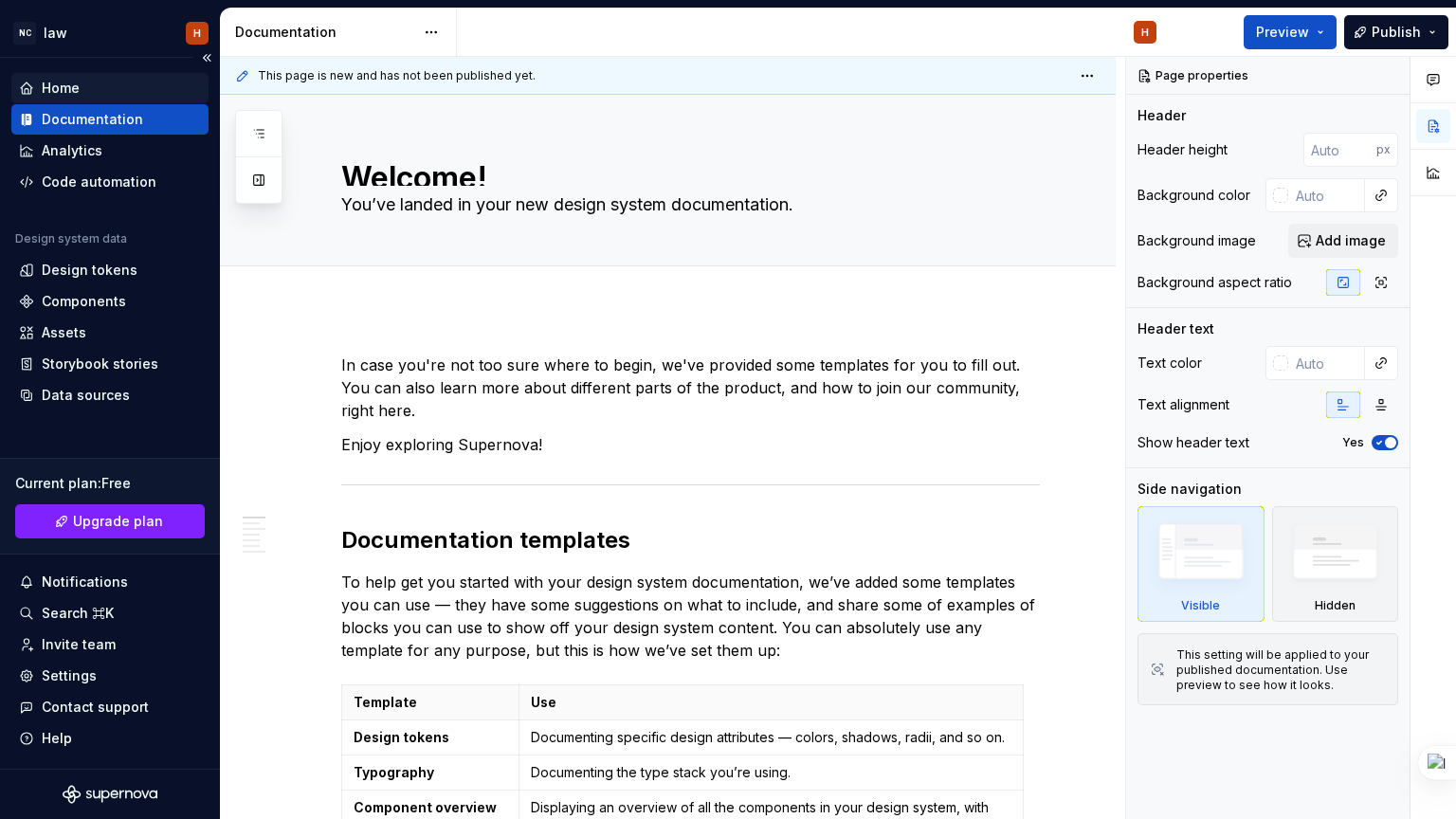 click on "Home" at bounding box center (110, 88) 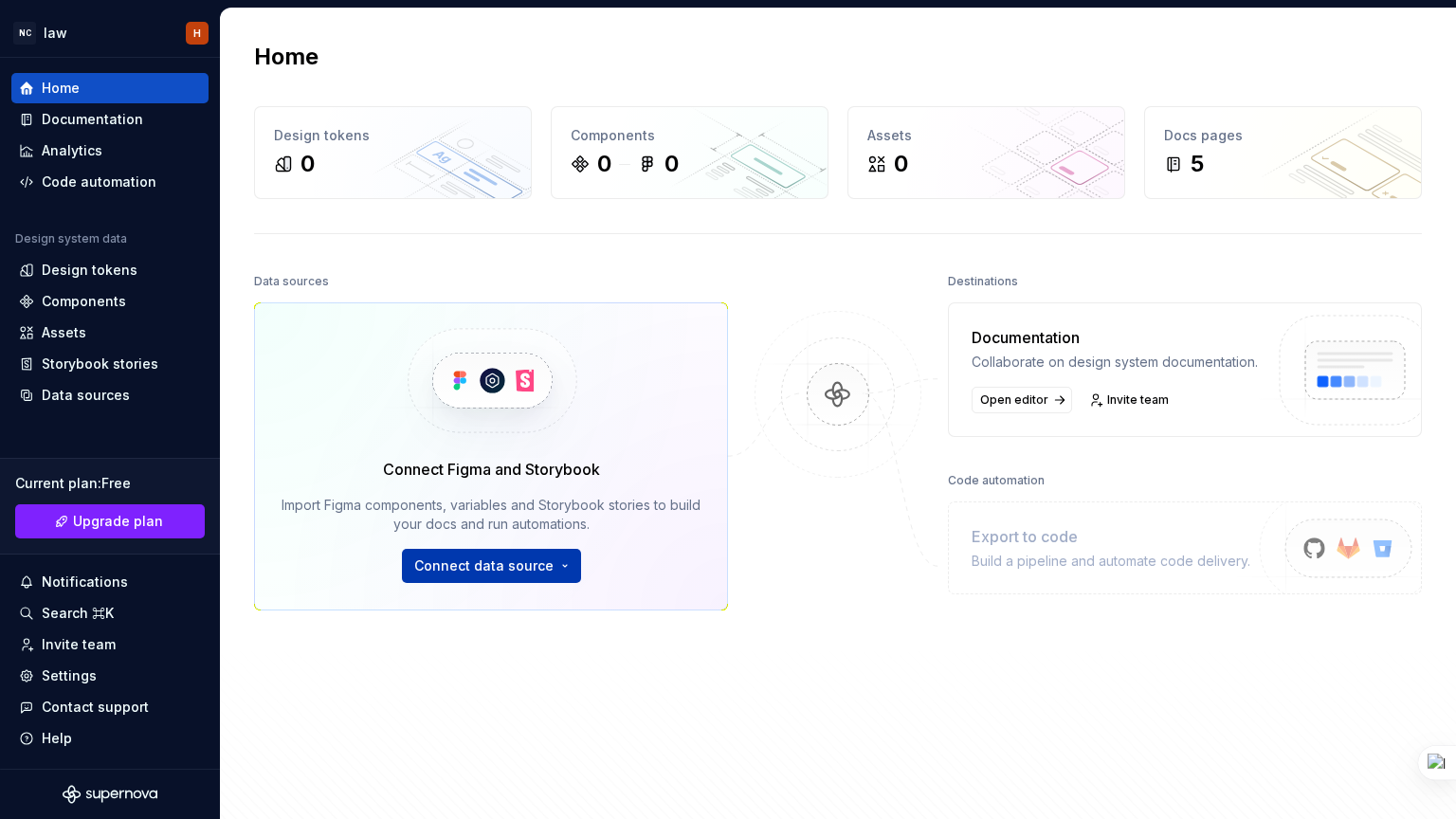 click on "NC law H Home Documentation Analytics Code automation Design system data Design tokens Components Assets Storybook stories Data sources Current plan :  Free Upgrade plan Notifications Search ⌘K Invite team Settings Contact support Help Home Design tokens 0 Components 0 0 Assets 0 Docs pages 5 Data sources Connect Figma and Storybook Import Figma components, variables and Storybook stories to build your docs and run automations. Connect data source Destinations Documentation Collaborate on design system documentation. Open editor Invite team Code automation Export to code Build a pipeline and automate code delivery. Product documentation Learn how to build, manage and maintain design systems in smarter ways. Developer documentation Start delivering your design choices to your codebases right away. Join our Slack community Connect and learn with other design system practitioners.   *" at bounding box center (728, 410) 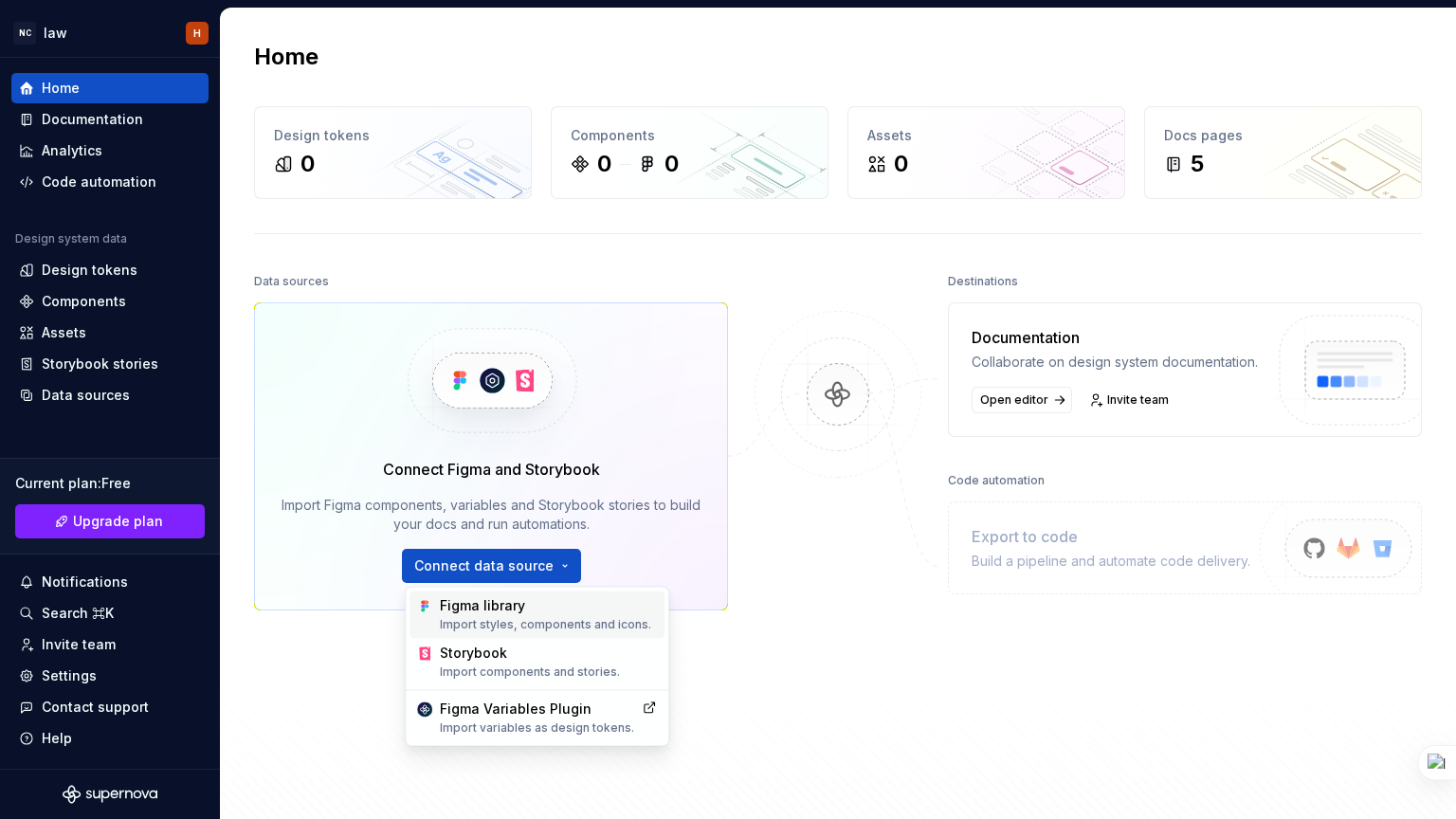 click on "Figma library Import styles, components and icons." at bounding box center [548, 614] 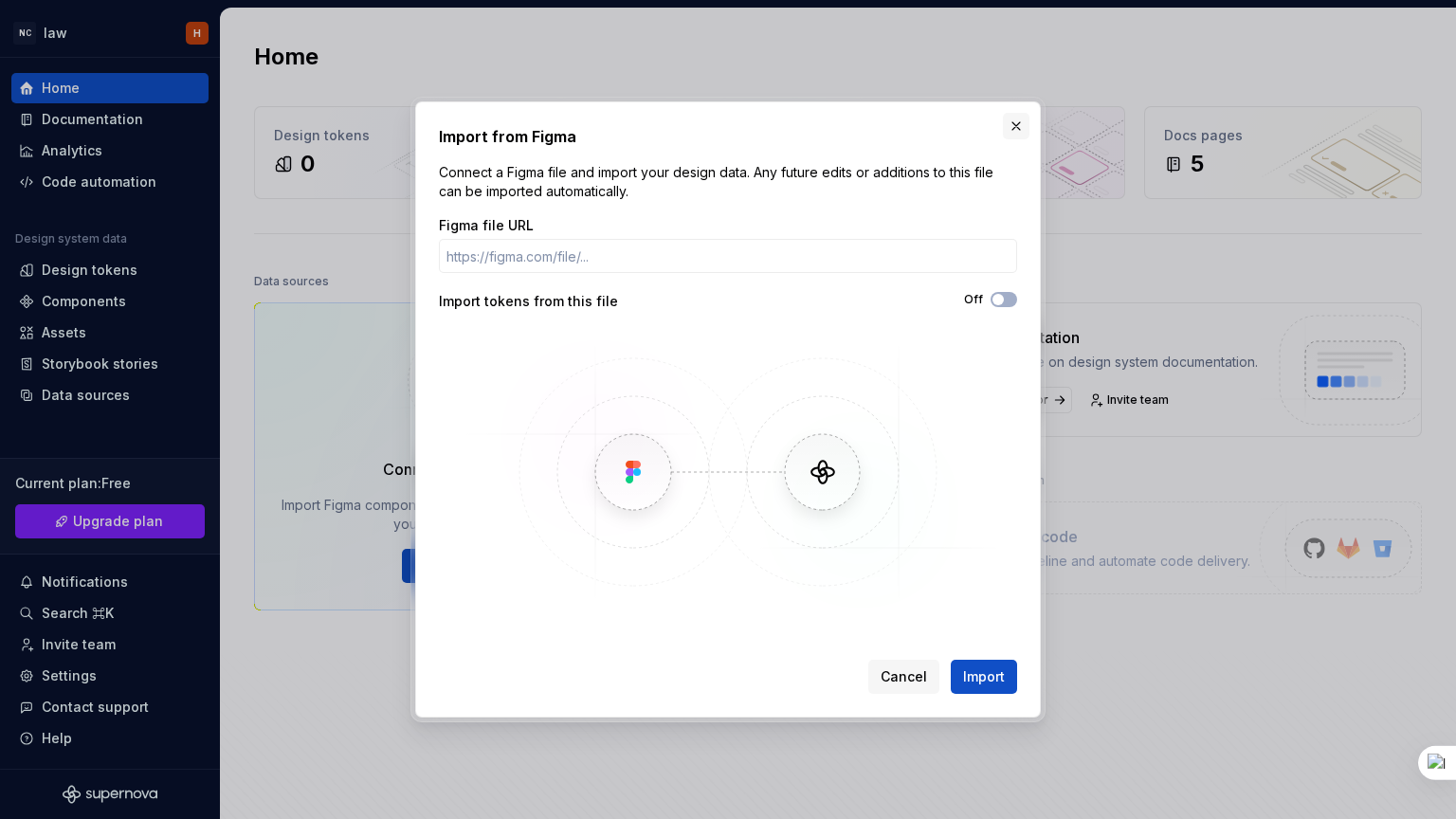 click at bounding box center [1016, 126] 